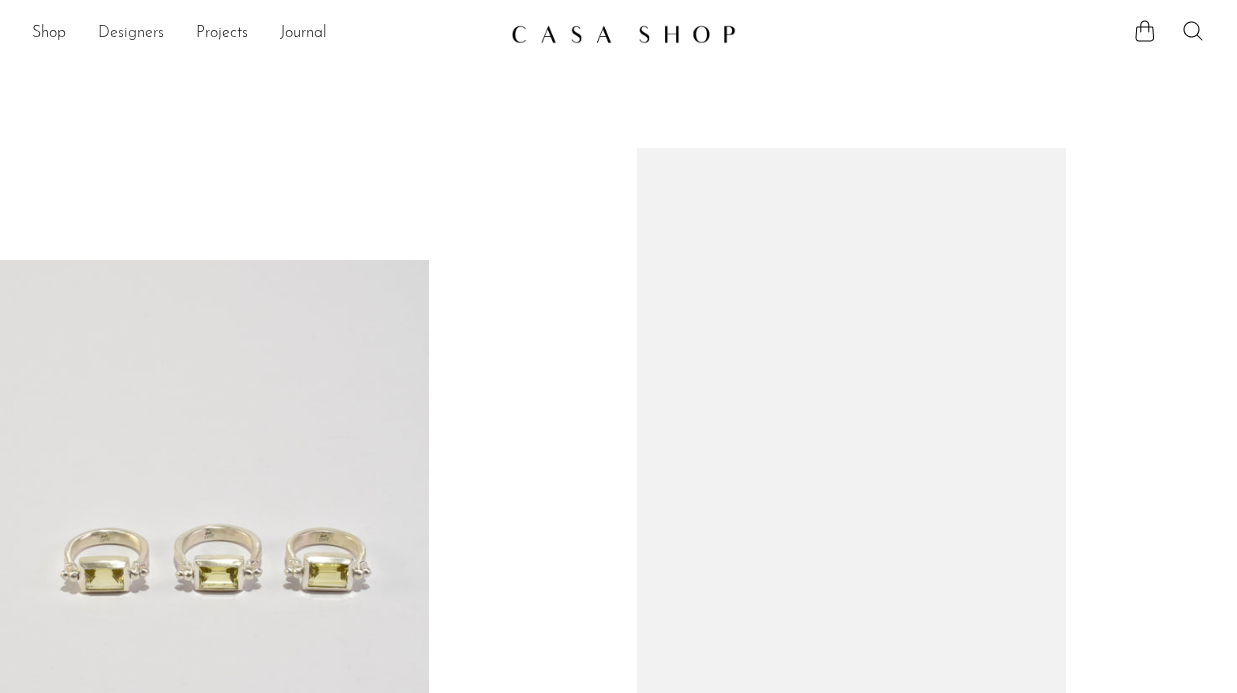 scroll, scrollTop: 0, scrollLeft: 0, axis: both 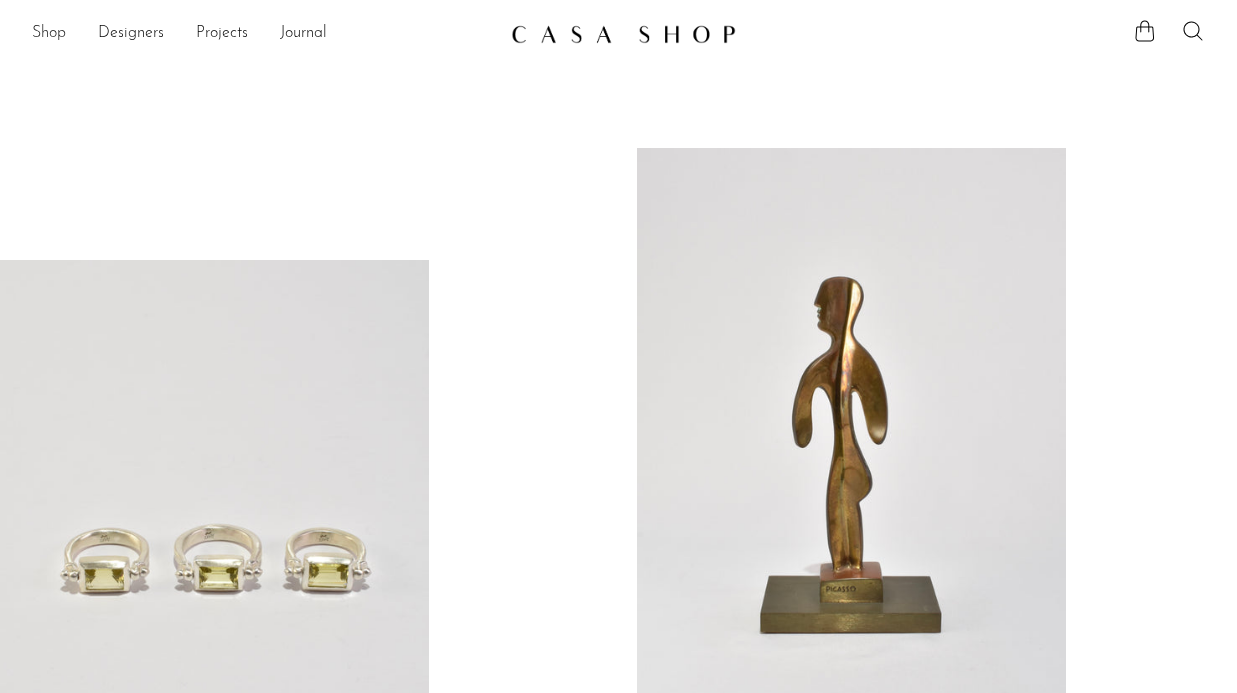 click on "Shop" at bounding box center [49, 34] 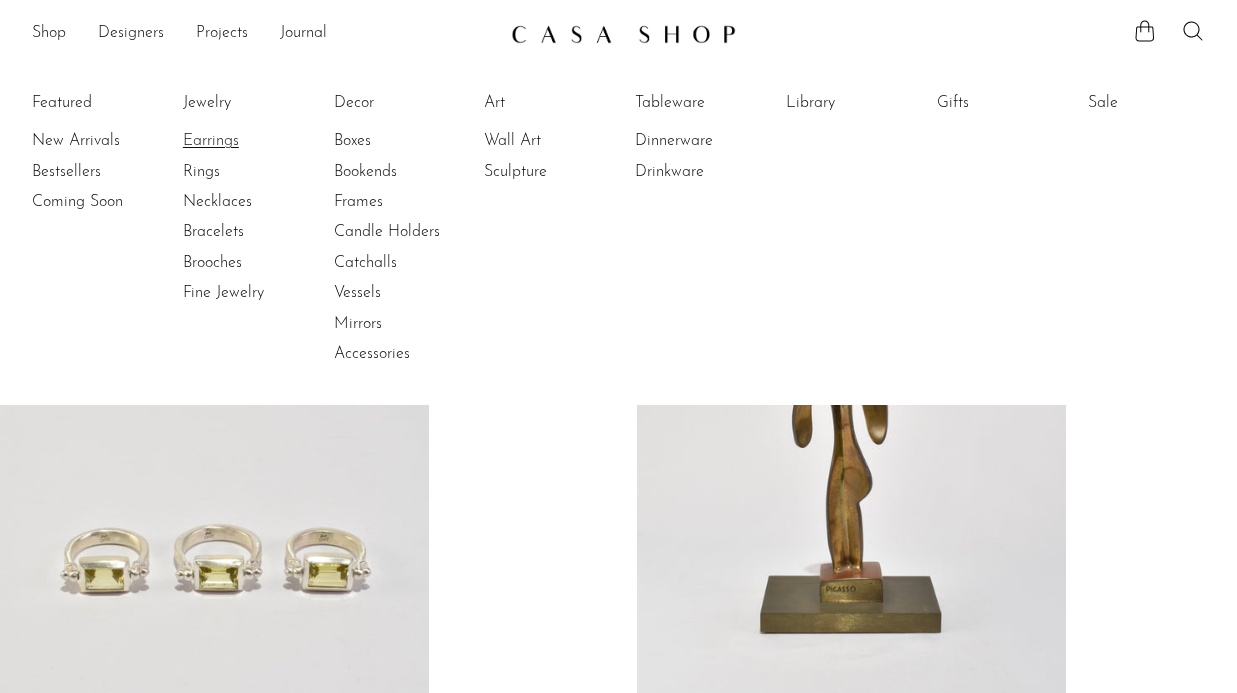 click on "Earrings" at bounding box center (258, 141) 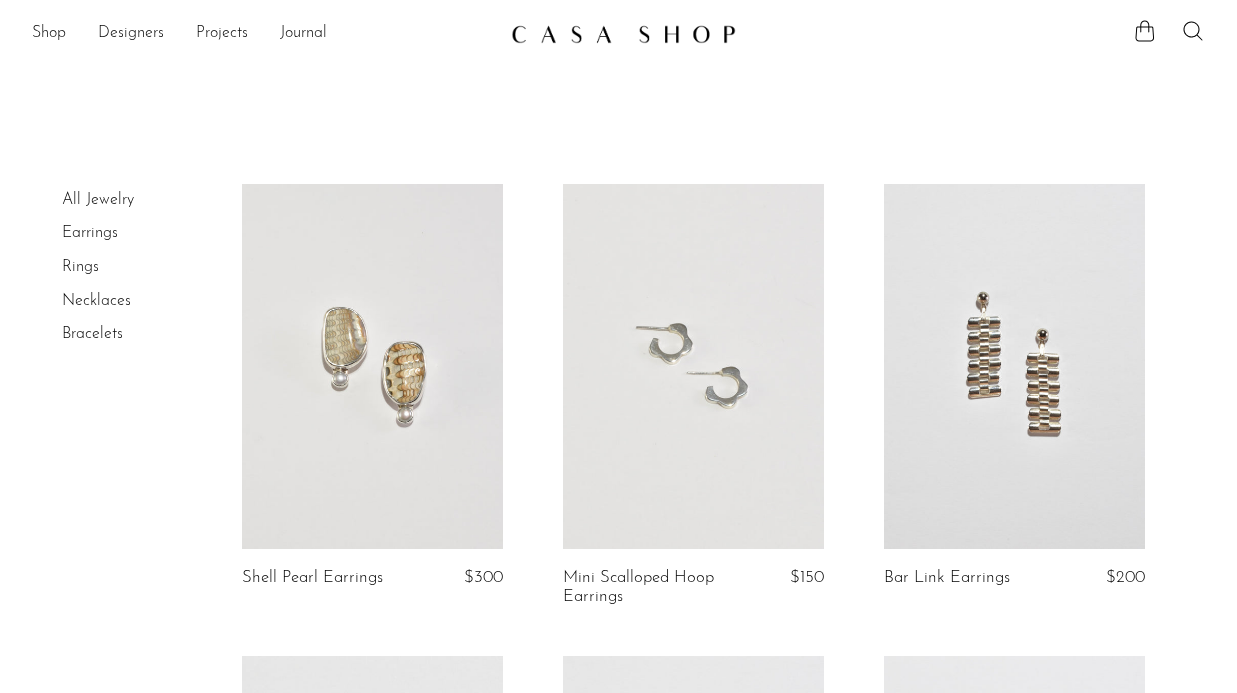 scroll, scrollTop: 0, scrollLeft: 0, axis: both 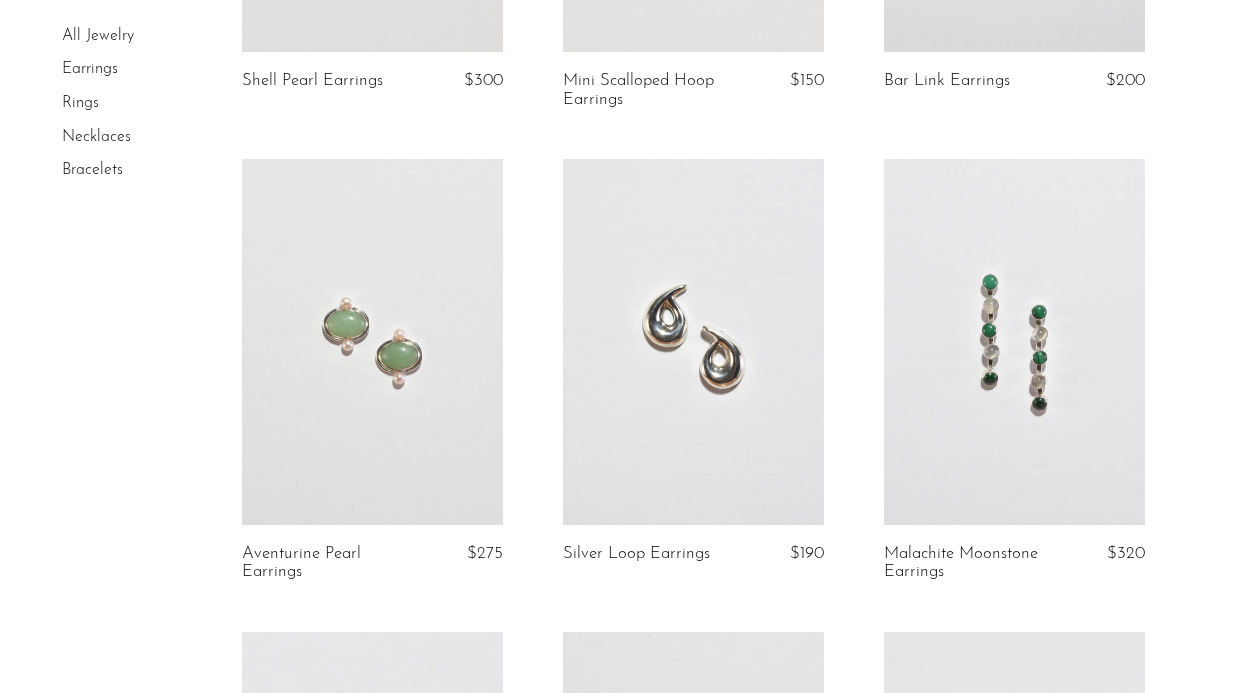 click at bounding box center (372, 341) 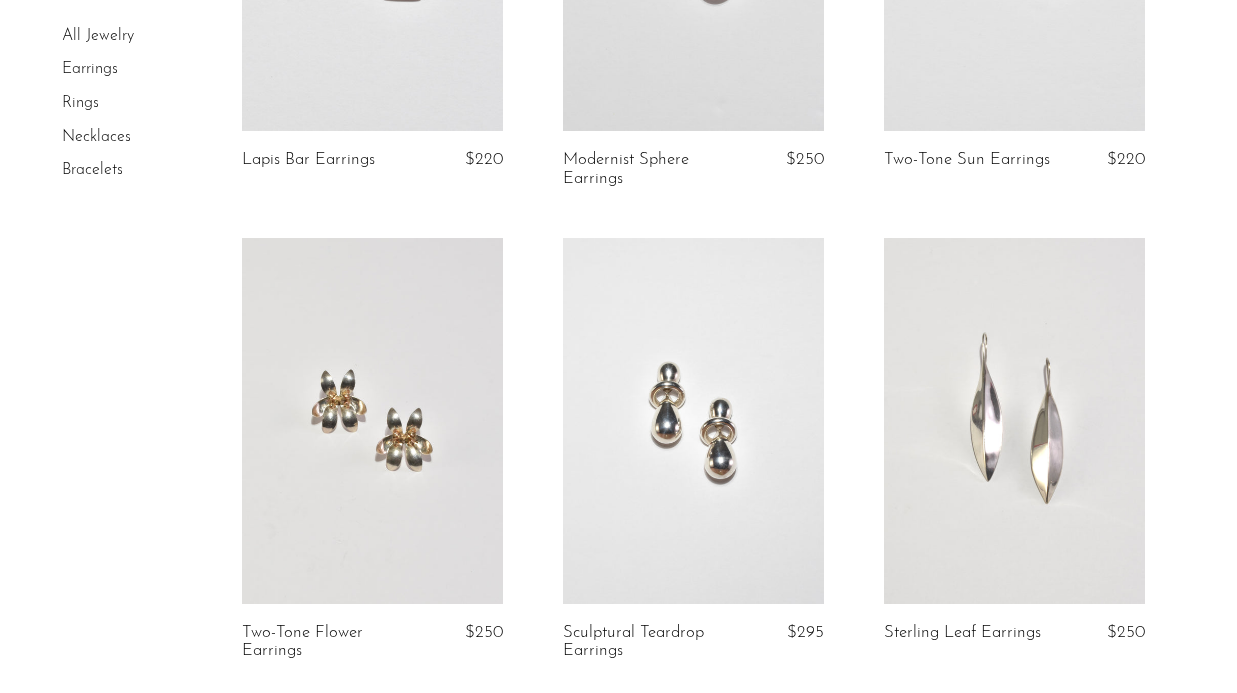 scroll, scrollTop: 1354, scrollLeft: 0, axis: vertical 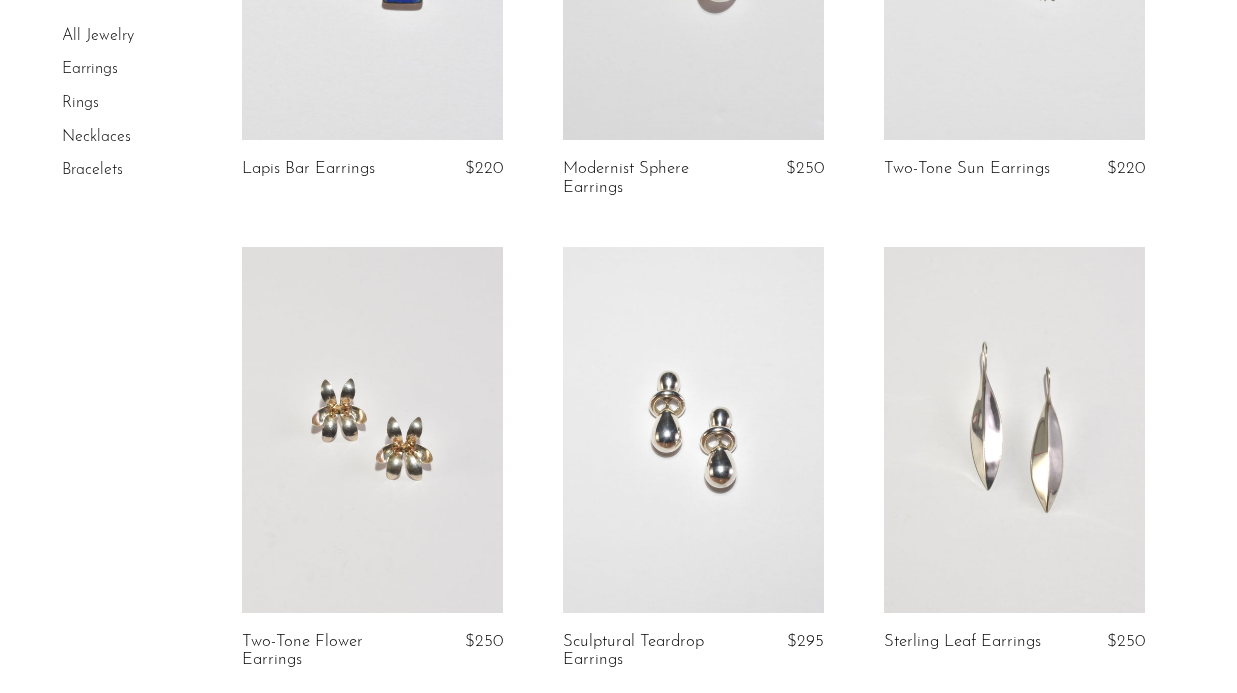 click at bounding box center [372, 429] 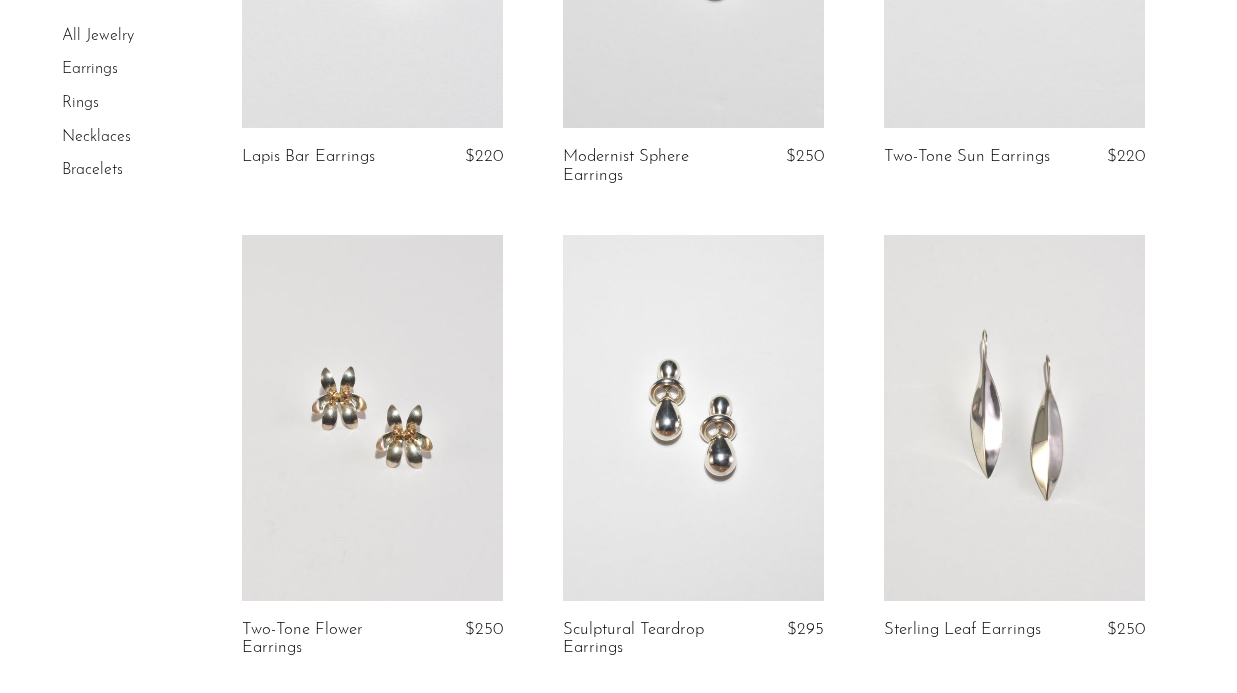 click at bounding box center [693, 417] 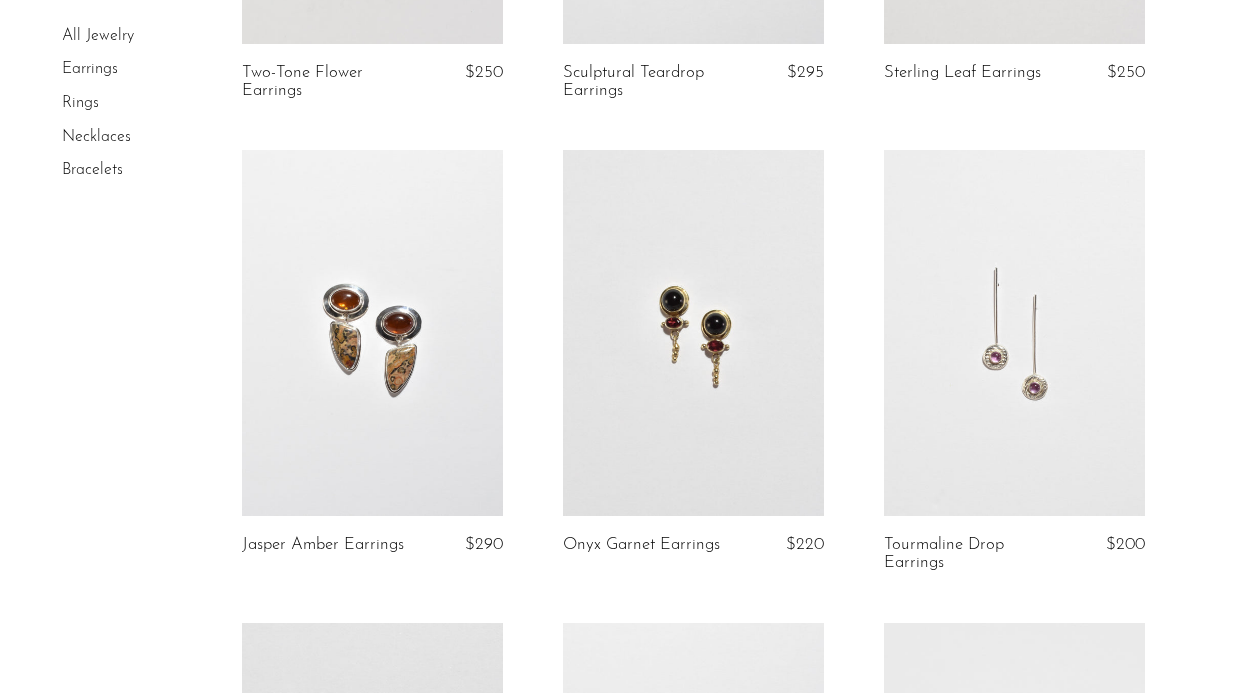scroll, scrollTop: 1933, scrollLeft: 0, axis: vertical 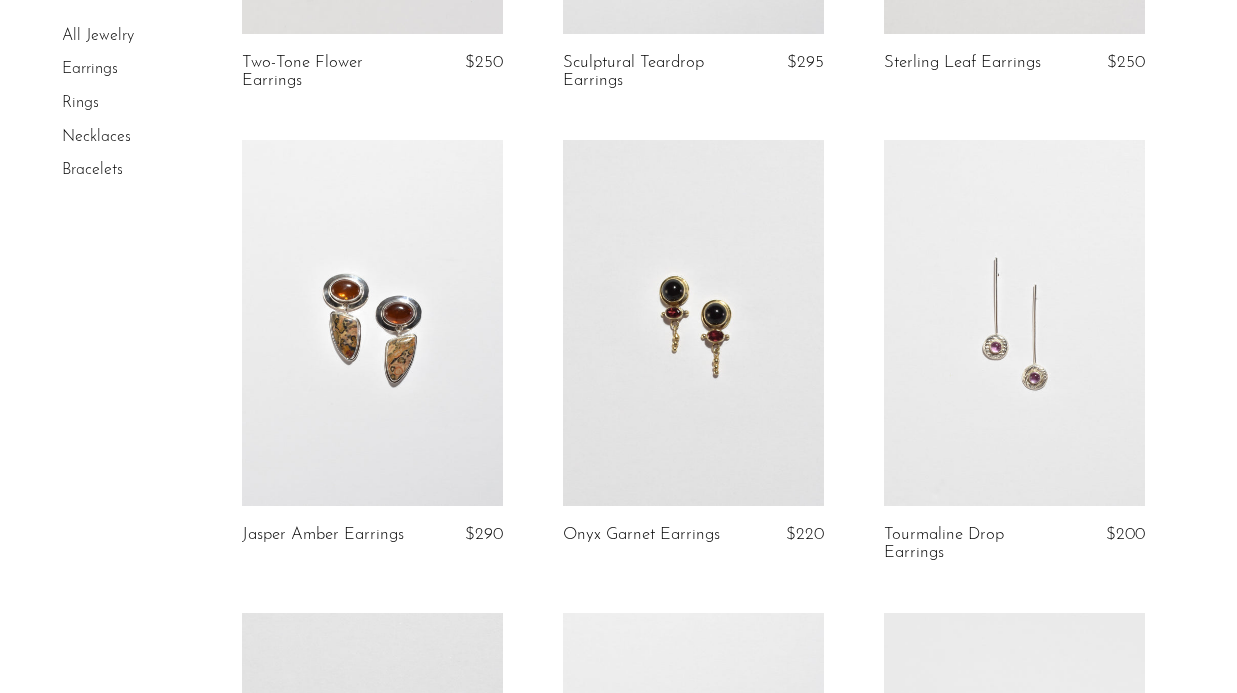 click at bounding box center [693, 322] 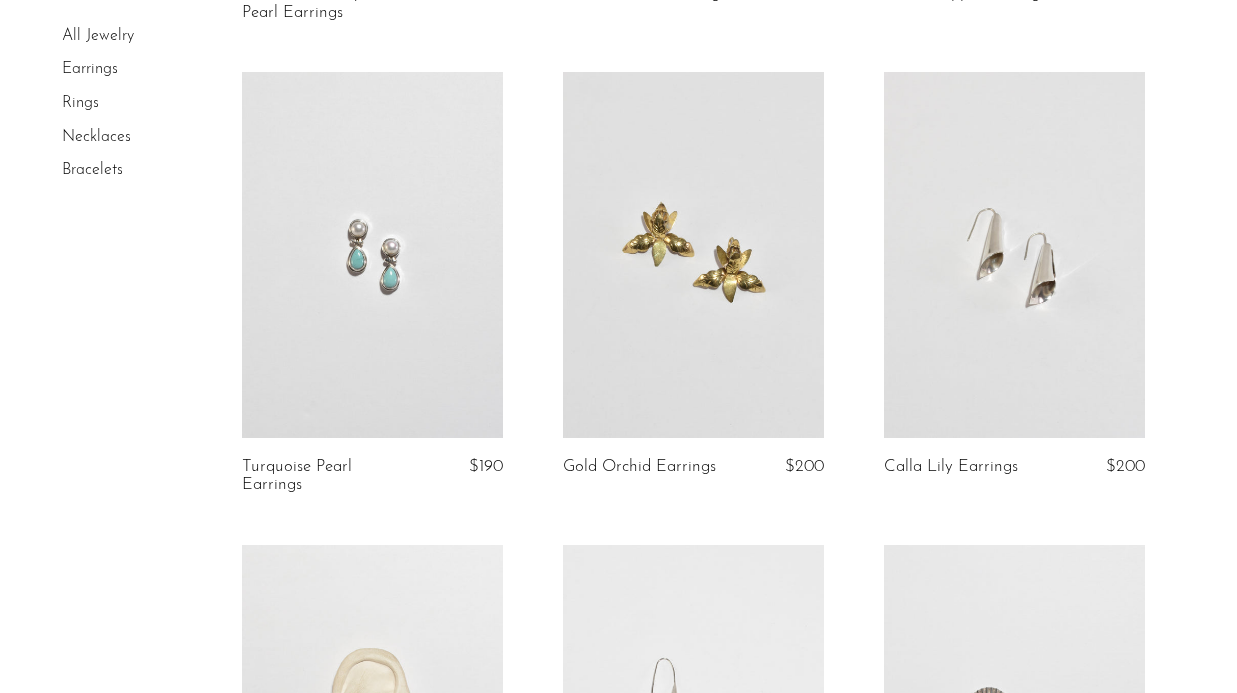 scroll, scrollTop: 2947, scrollLeft: 0, axis: vertical 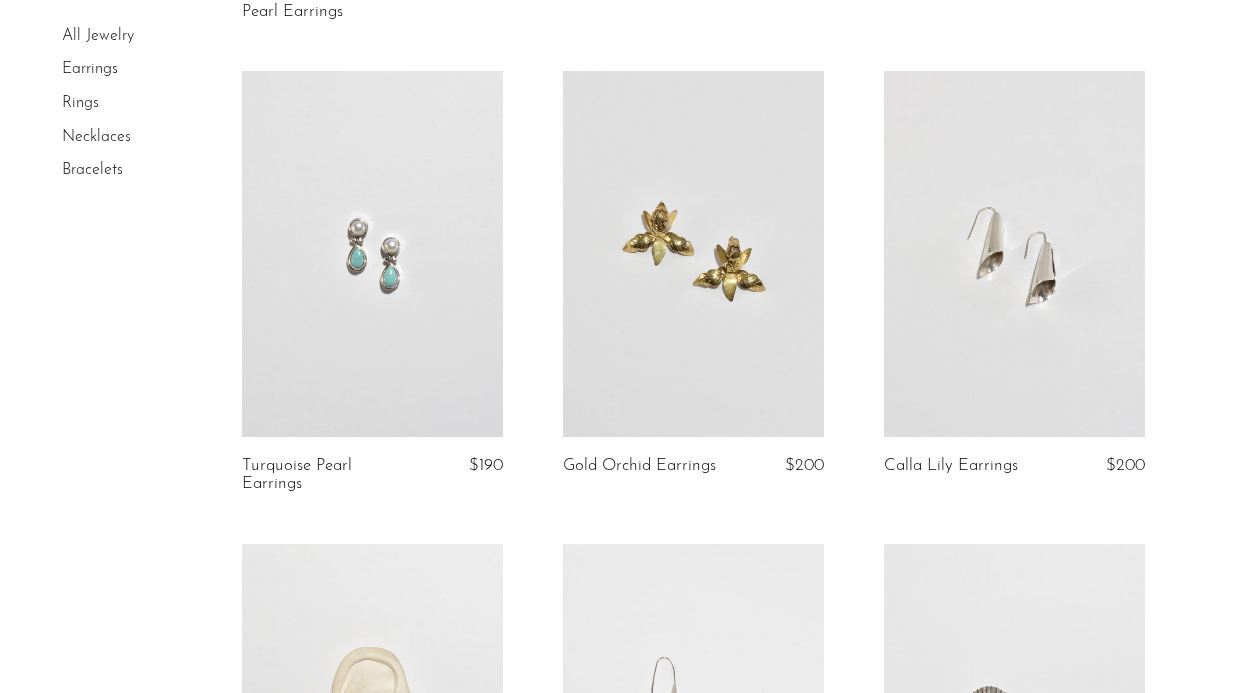 click at bounding box center [693, 253] 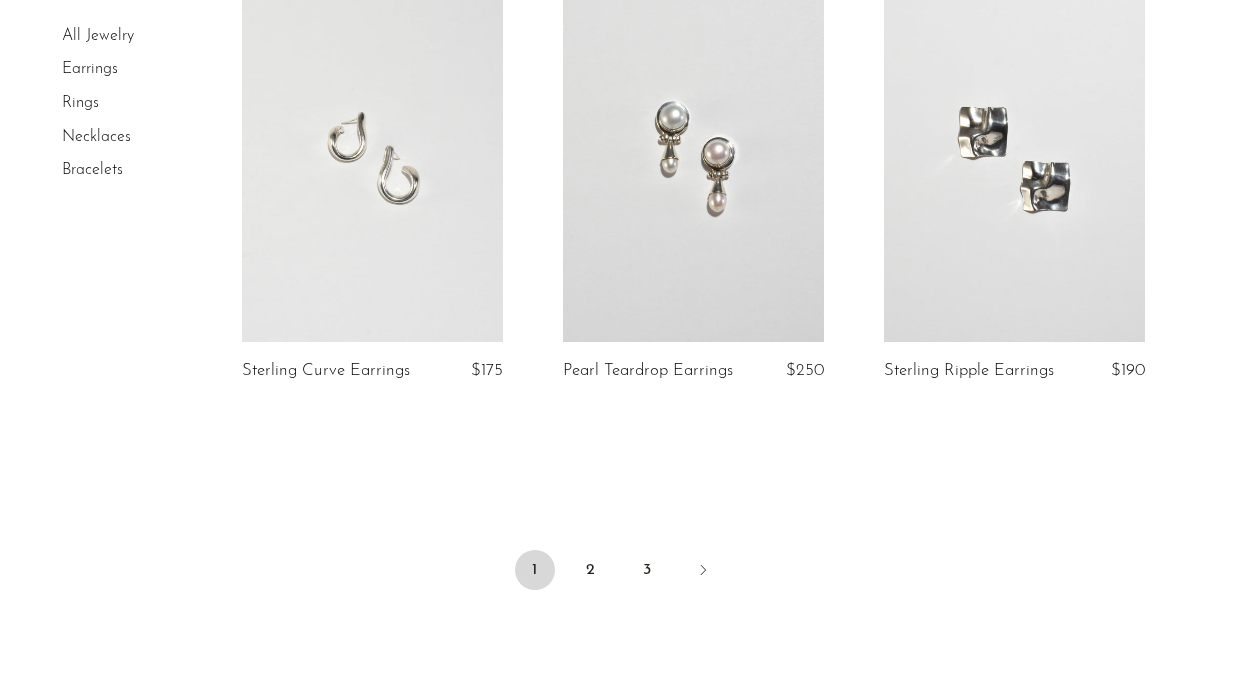 scroll, scrollTop: 5405, scrollLeft: 0, axis: vertical 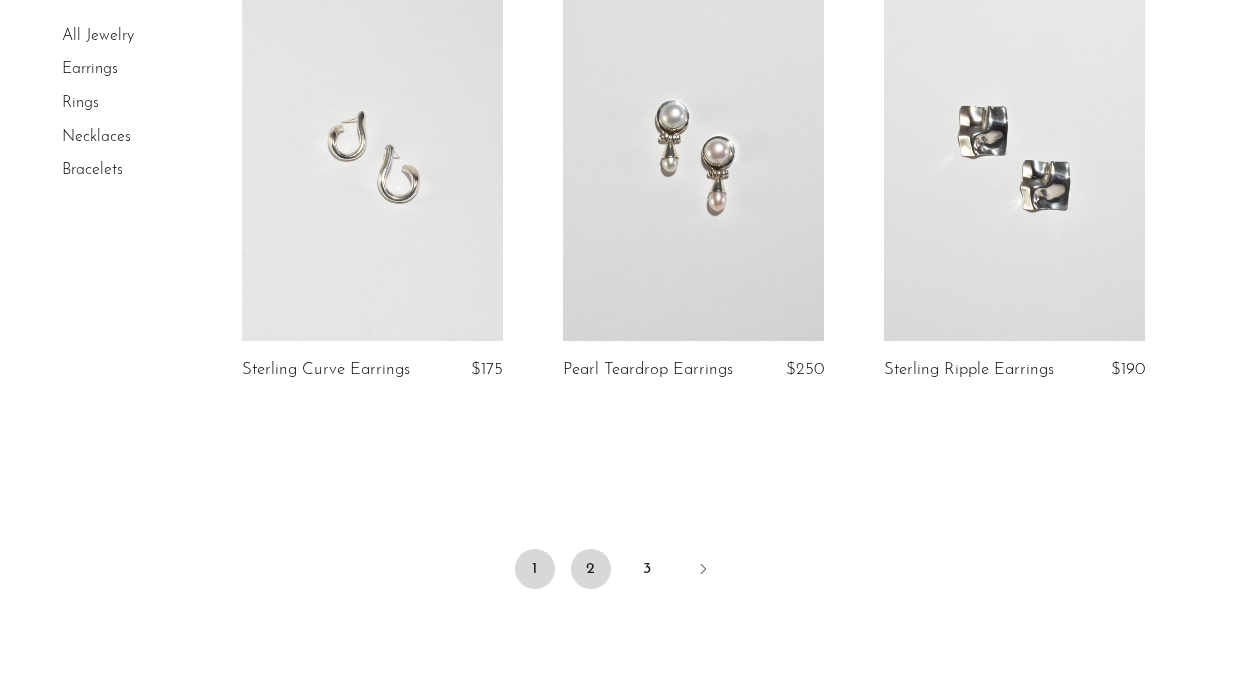 click on "2" at bounding box center (591, 569) 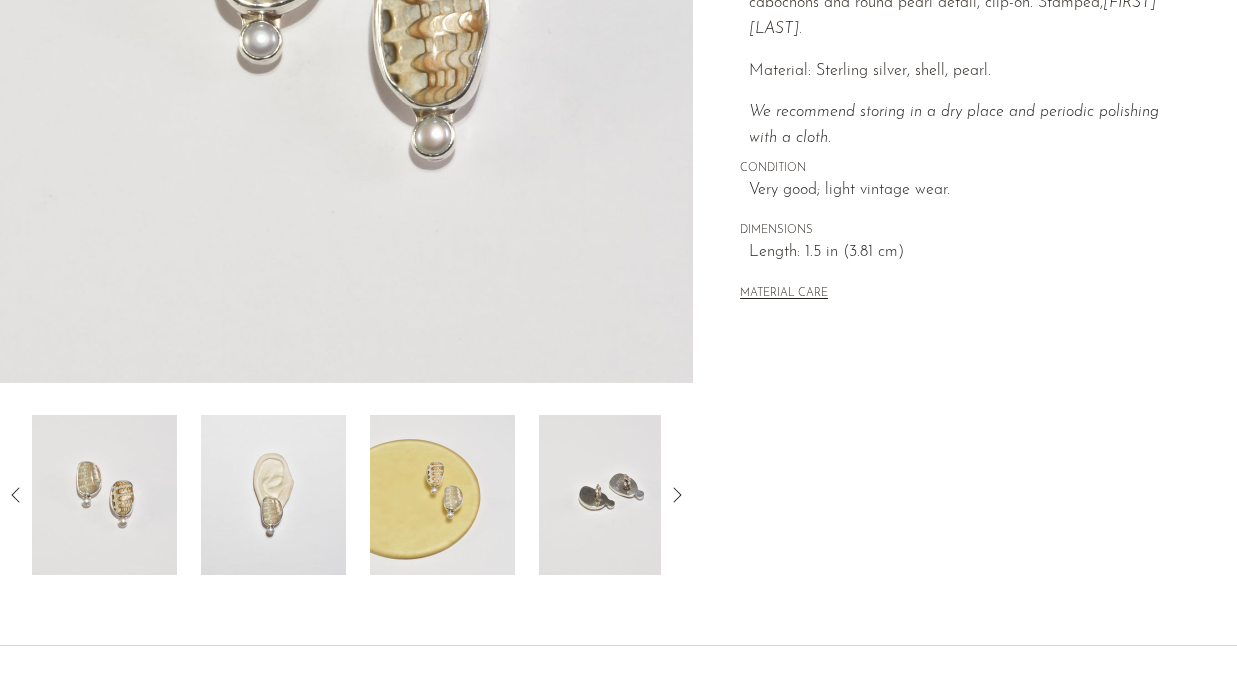 scroll, scrollTop: 609, scrollLeft: 0, axis: vertical 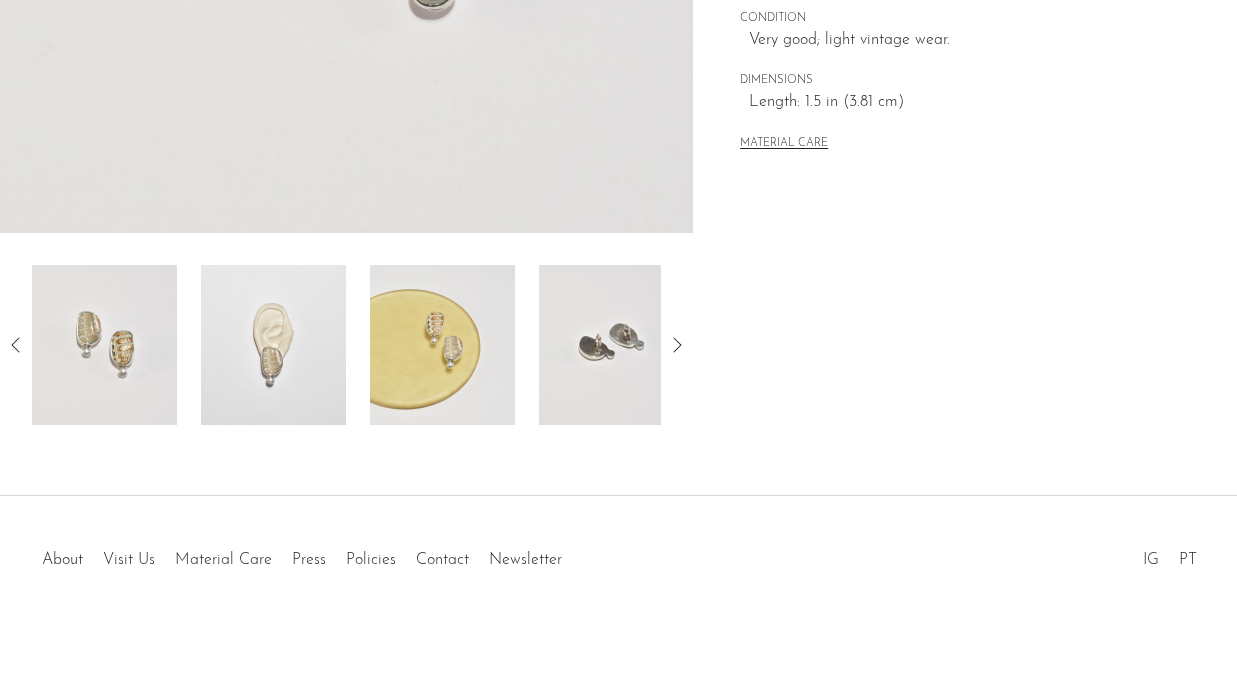 click at bounding box center (611, 345) 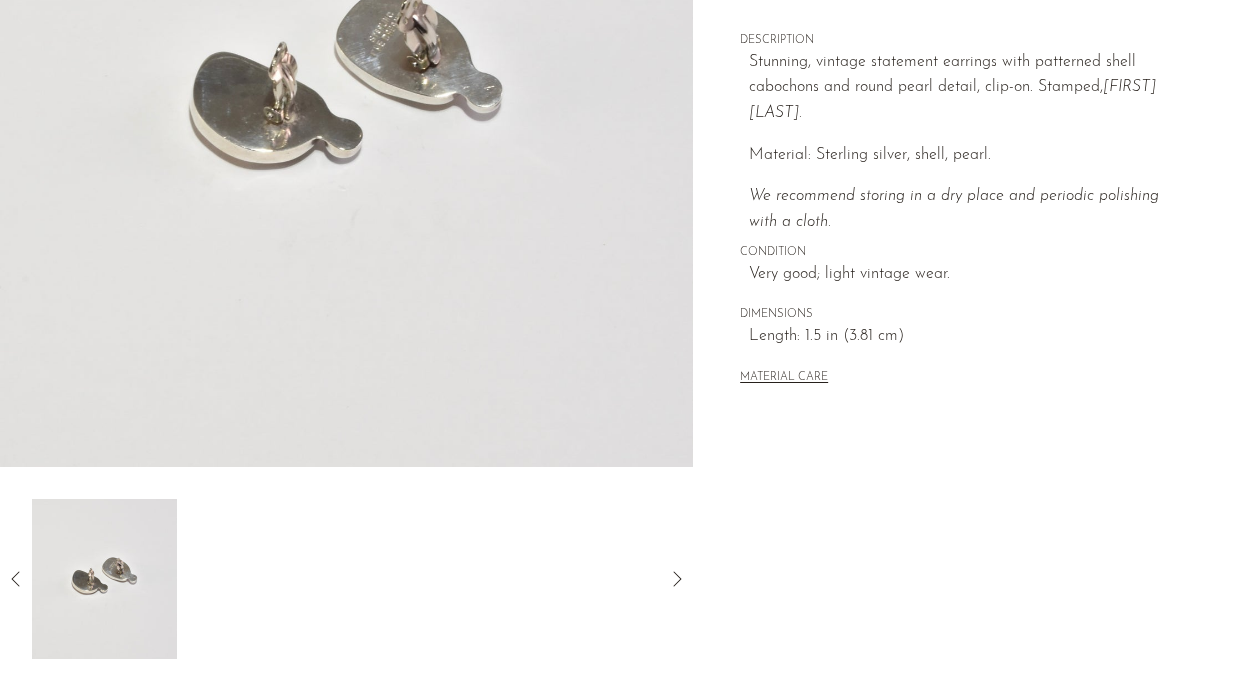 scroll, scrollTop: 378, scrollLeft: 0, axis: vertical 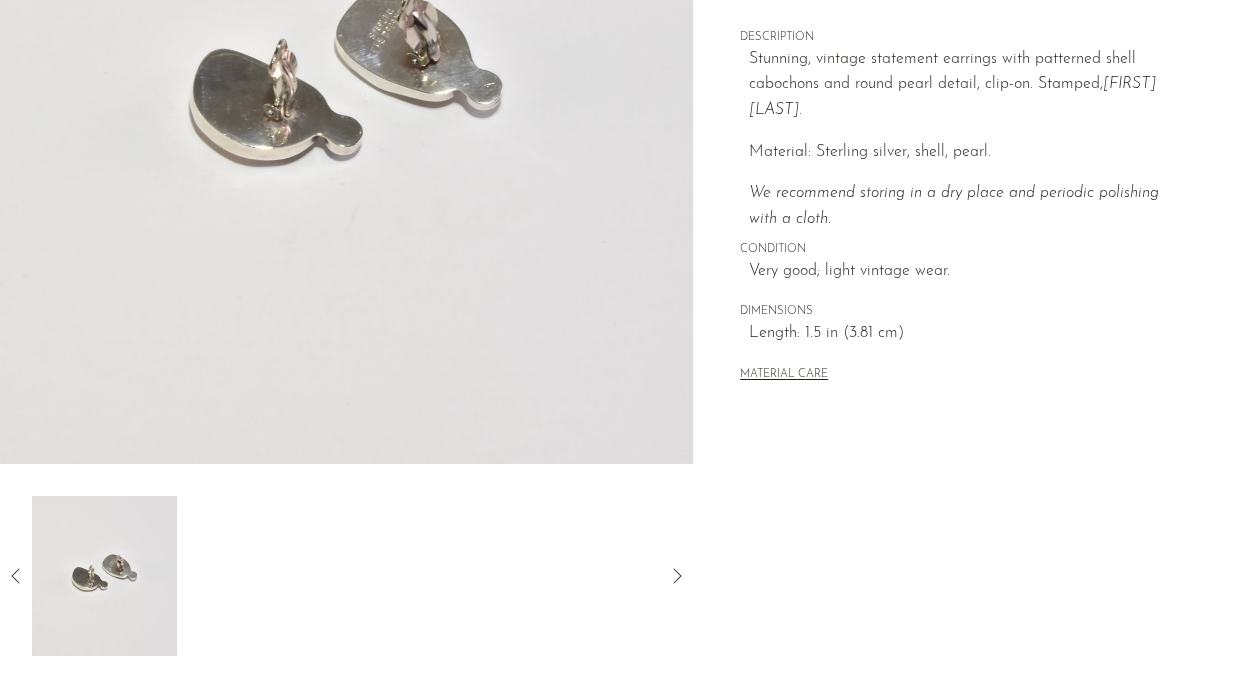 click 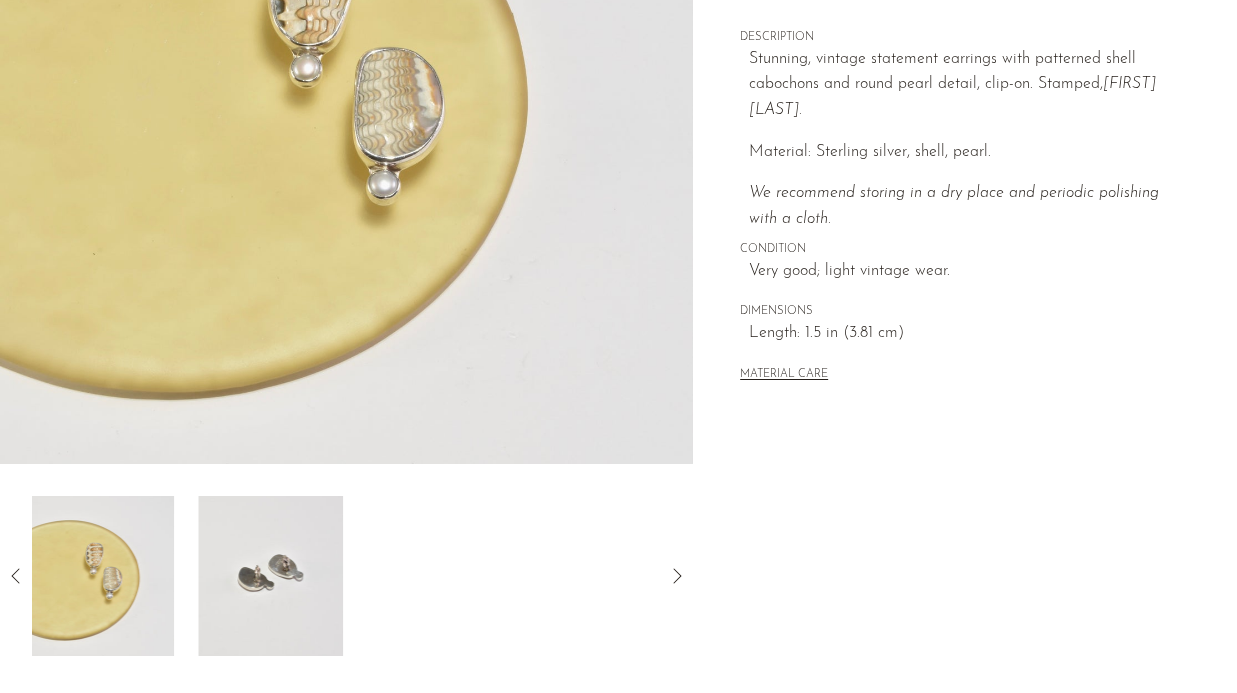 click at bounding box center [101, 576] 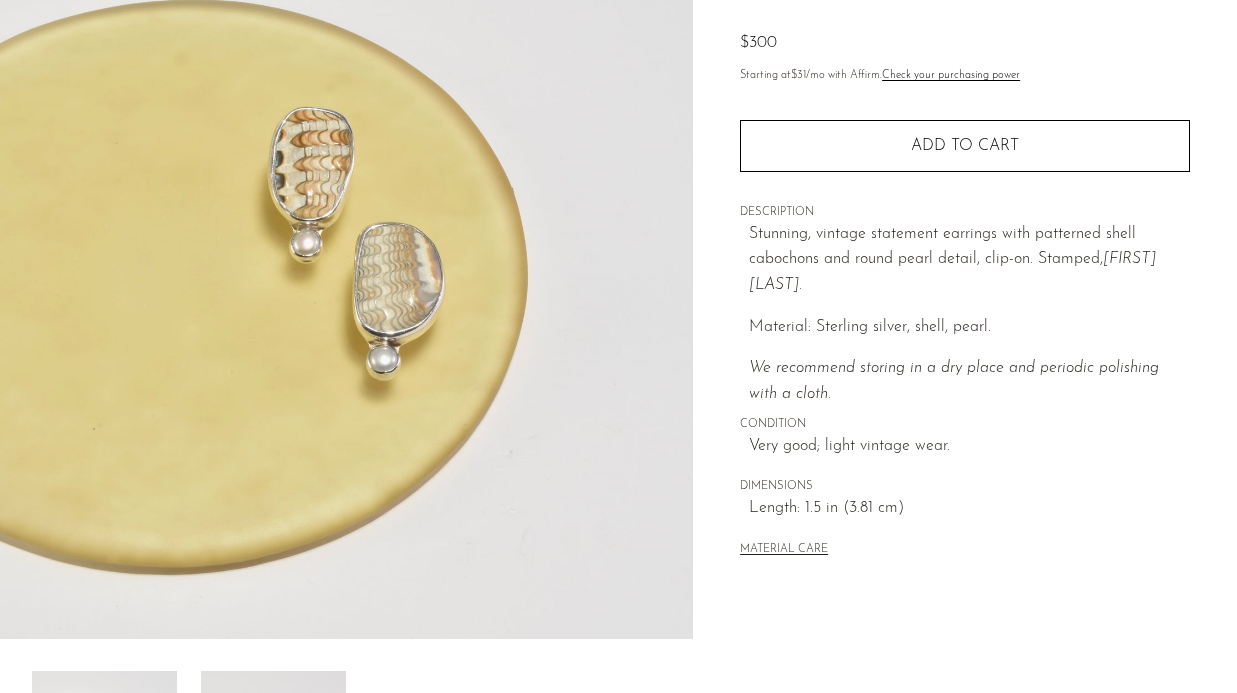 scroll, scrollTop: 175, scrollLeft: 0, axis: vertical 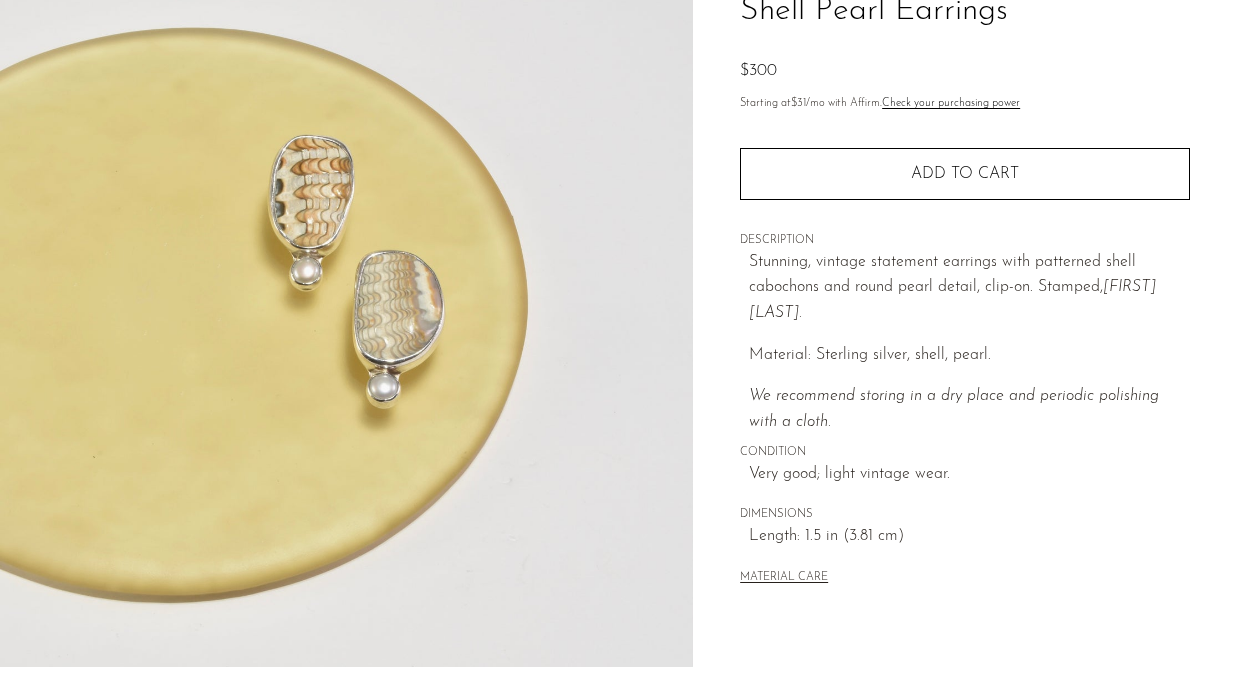 click at bounding box center [346, 292] 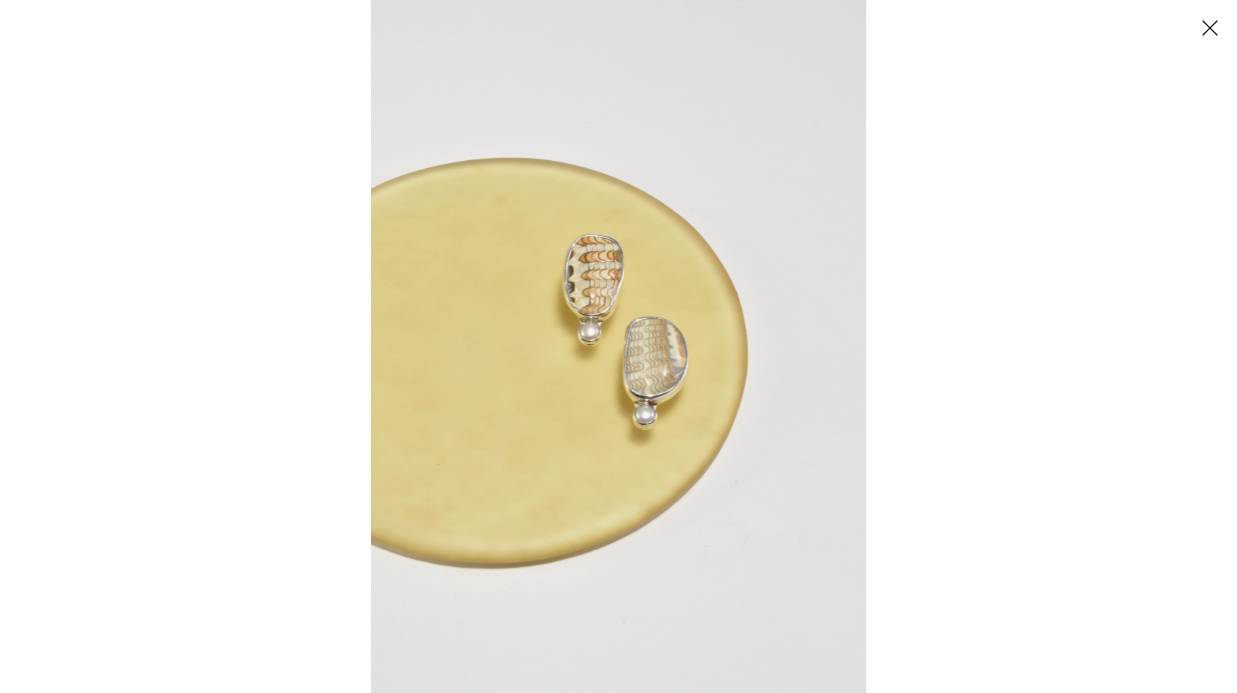 click at bounding box center [618, 346] 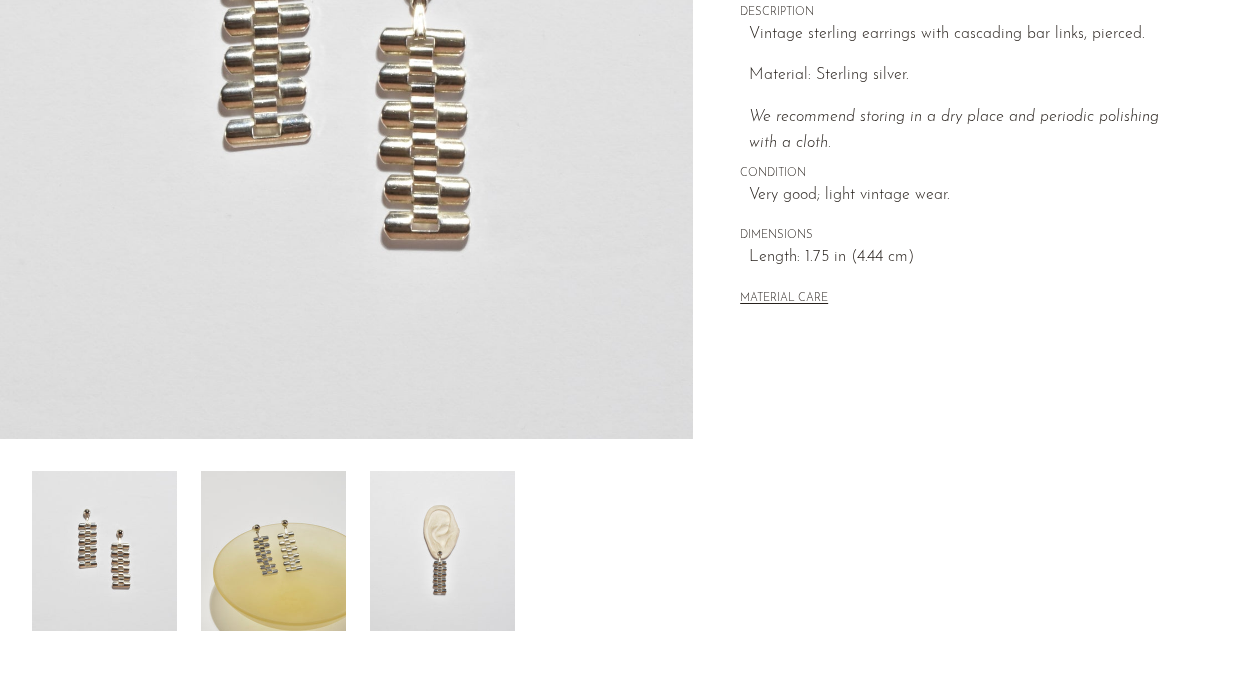 scroll, scrollTop: 578, scrollLeft: 0, axis: vertical 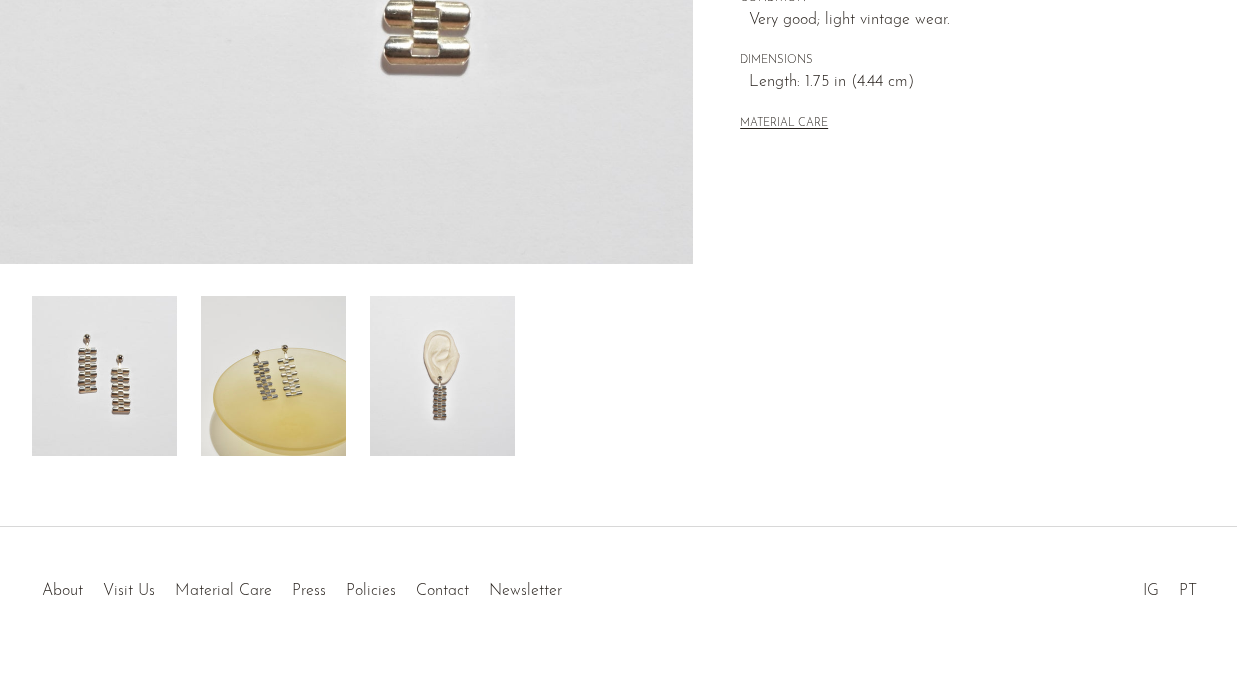click at bounding box center [442, 376] 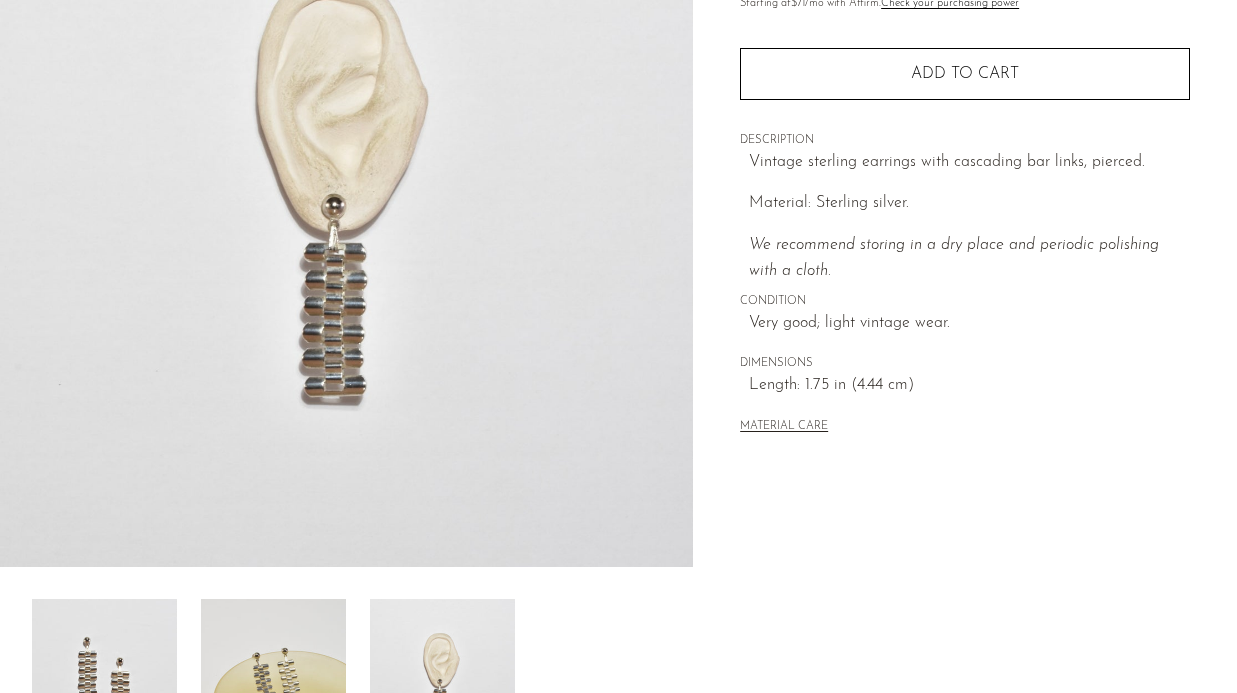 scroll, scrollTop: 327, scrollLeft: 0, axis: vertical 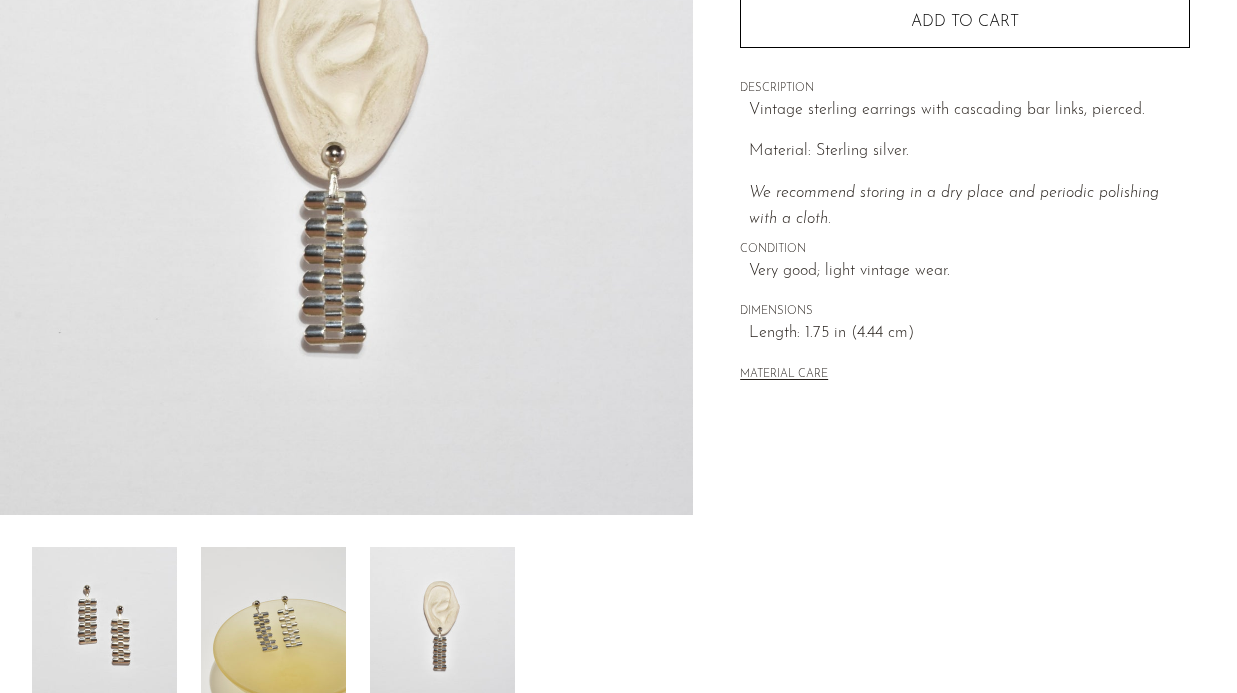 click at bounding box center [273, 627] 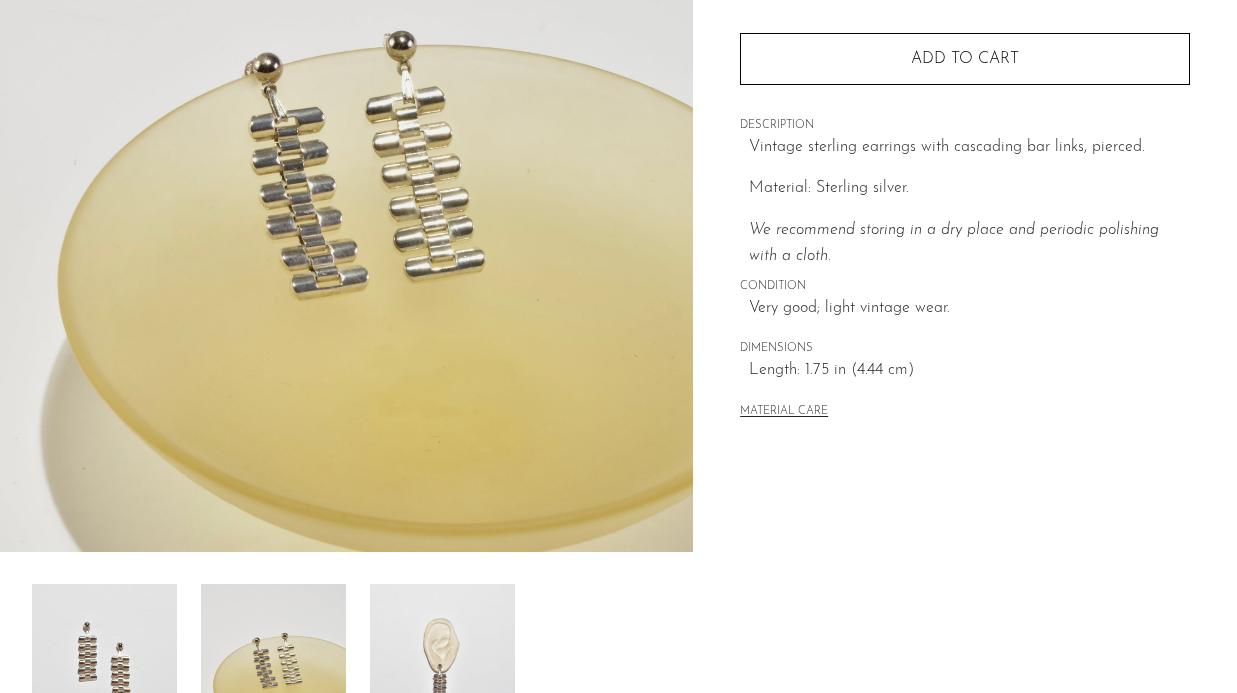 scroll, scrollTop: 283, scrollLeft: 0, axis: vertical 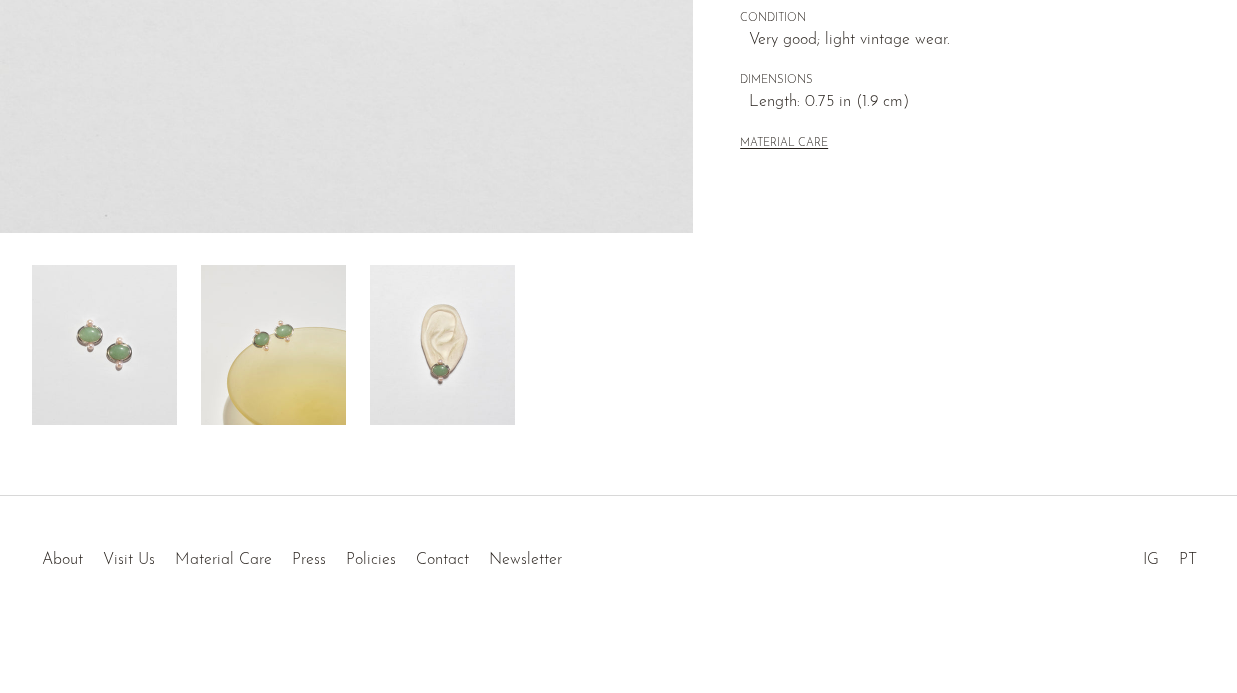 click at bounding box center [442, 345] 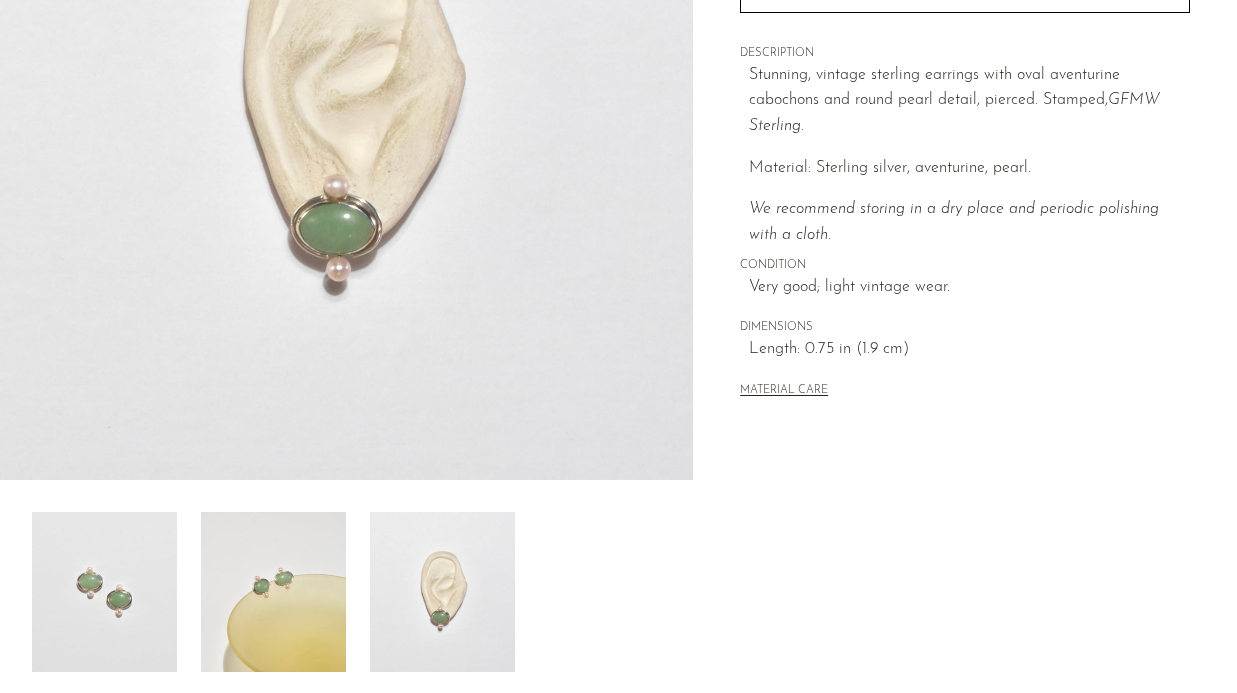 scroll, scrollTop: 319, scrollLeft: 0, axis: vertical 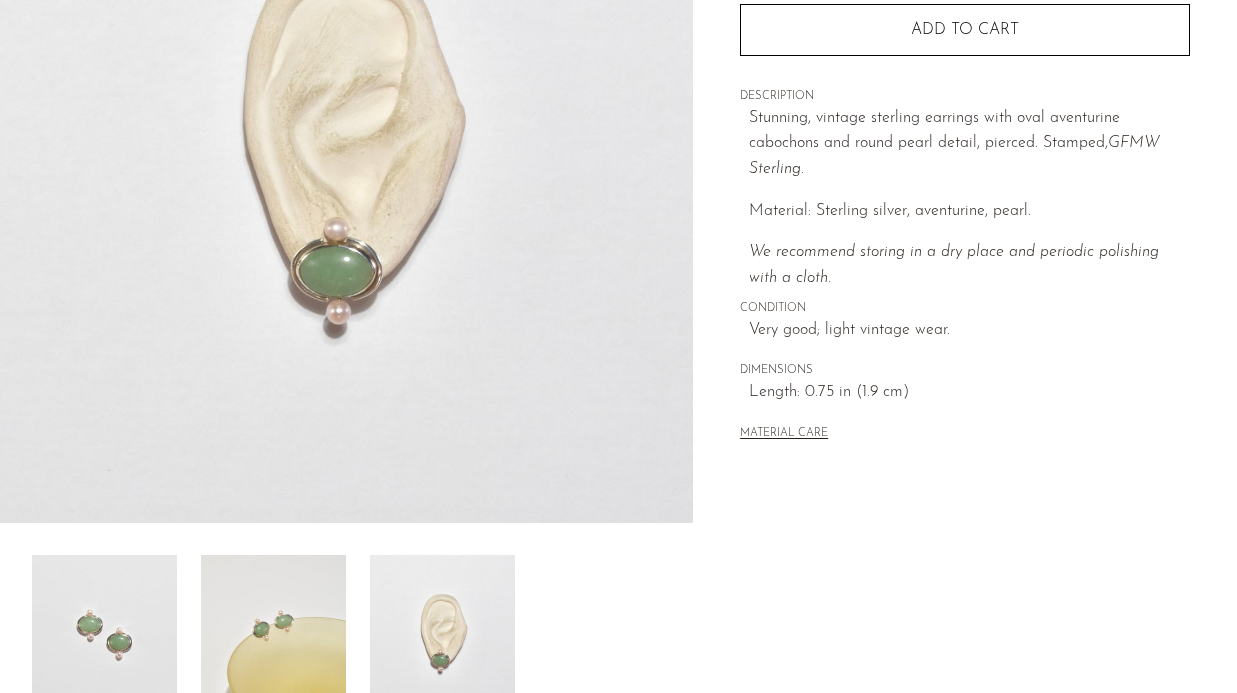 click at bounding box center [273, 635] 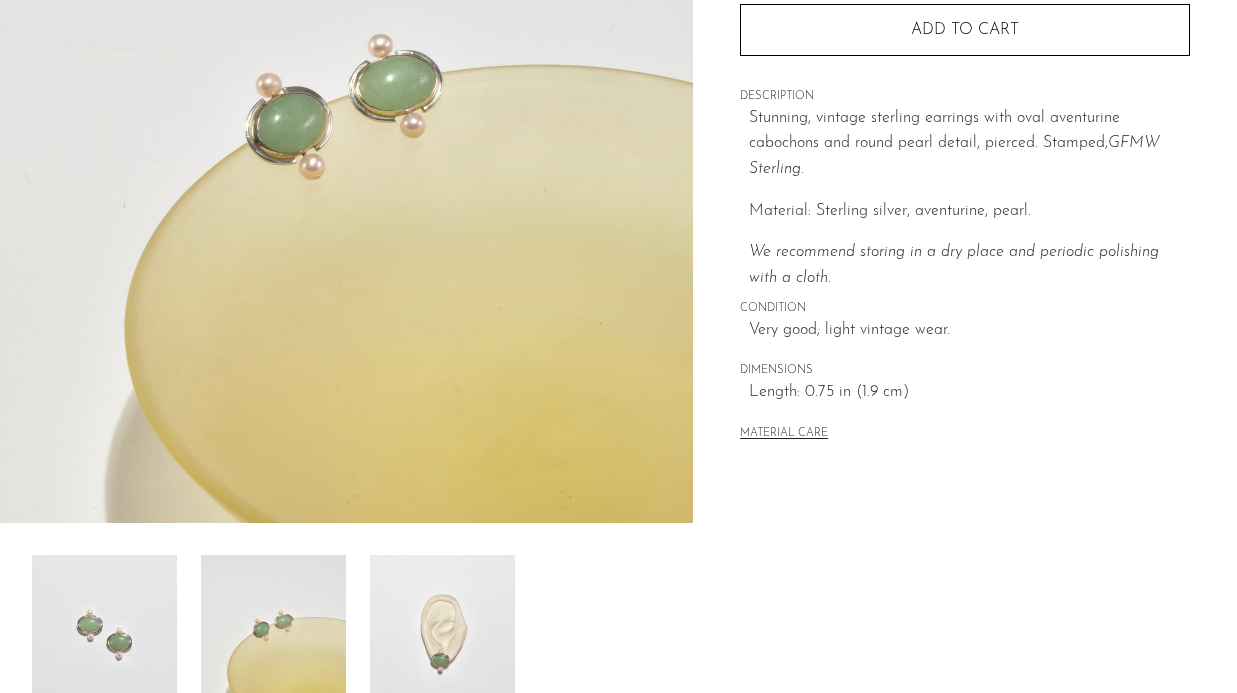 click at bounding box center [346, 148] 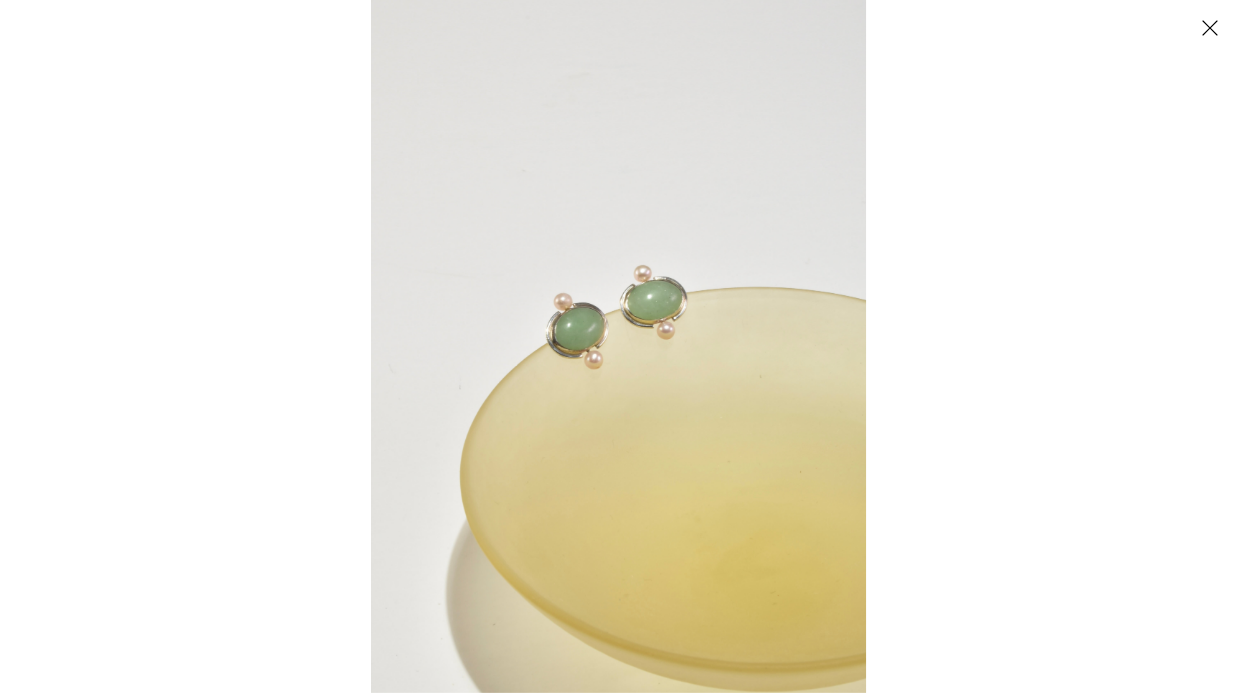 click at bounding box center (618, 346) 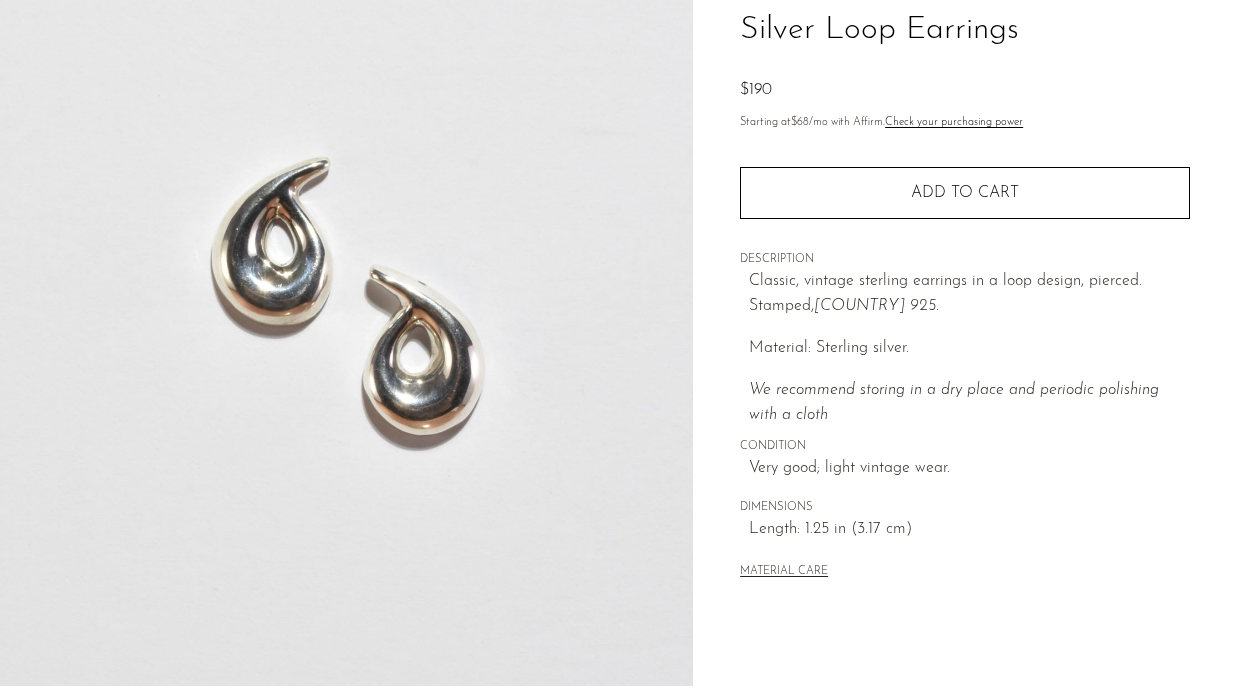 scroll, scrollTop: 609, scrollLeft: 0, axis: vertical 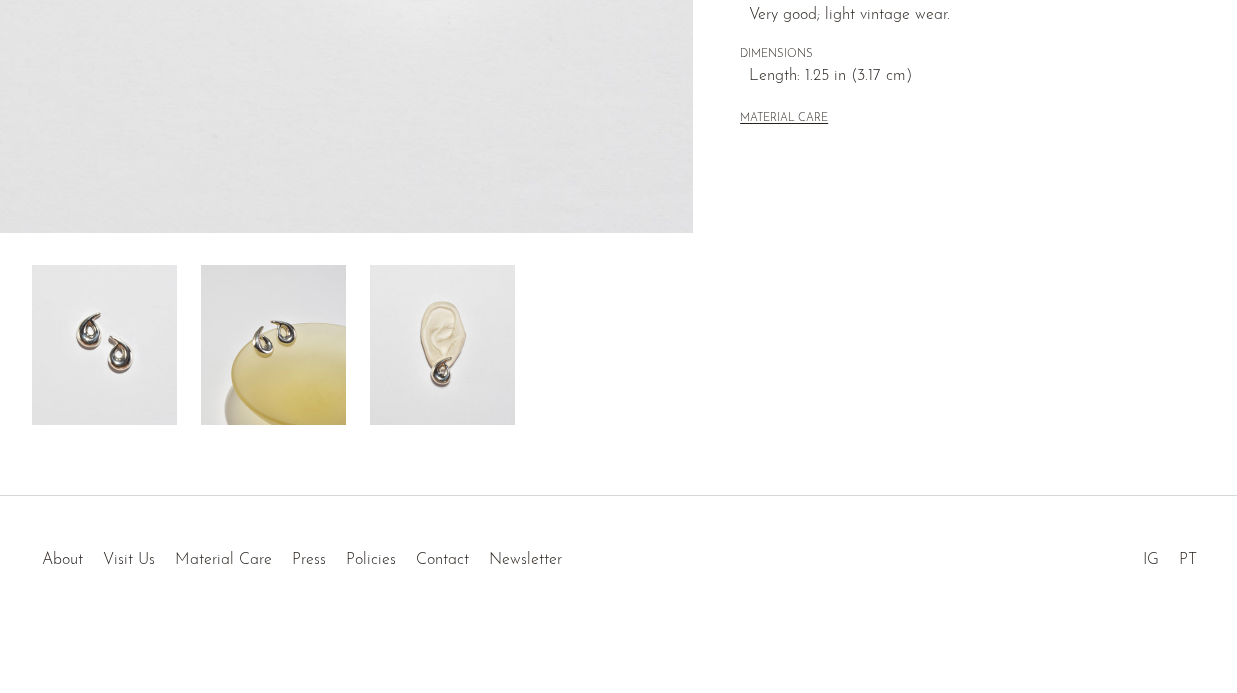 click at bounding box center [442, 345] 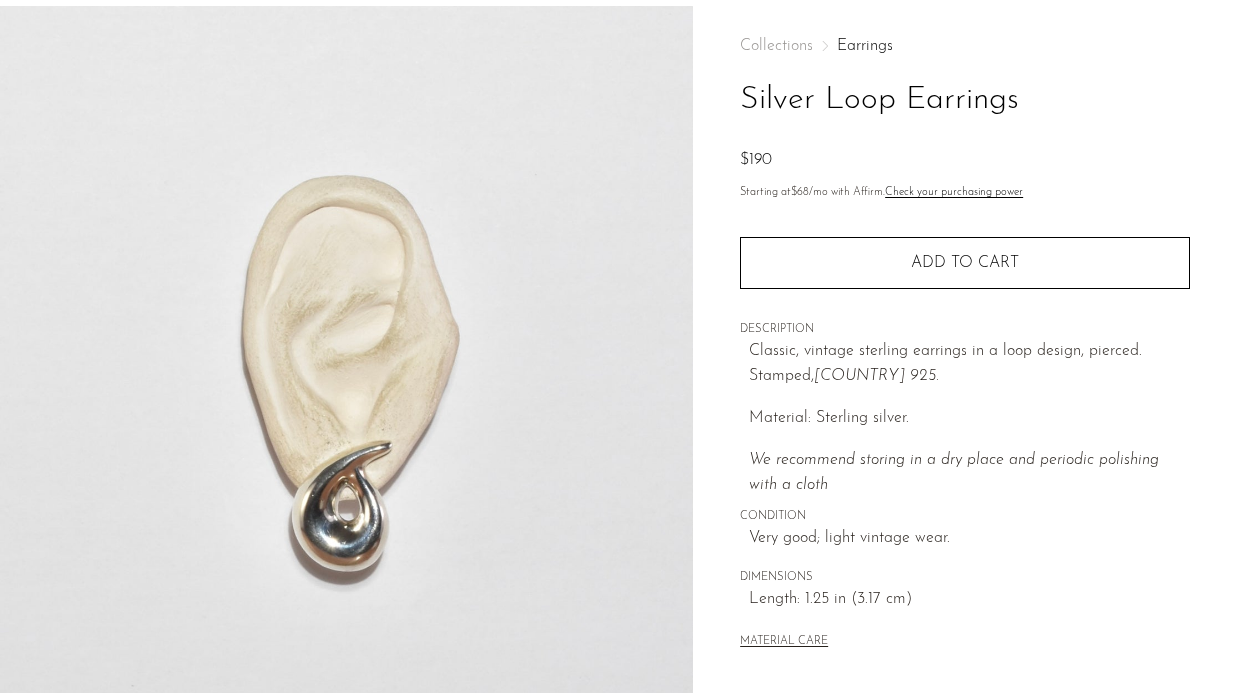 scroll, scrollTop: 70, scrollLeft: 0, axis: vertical 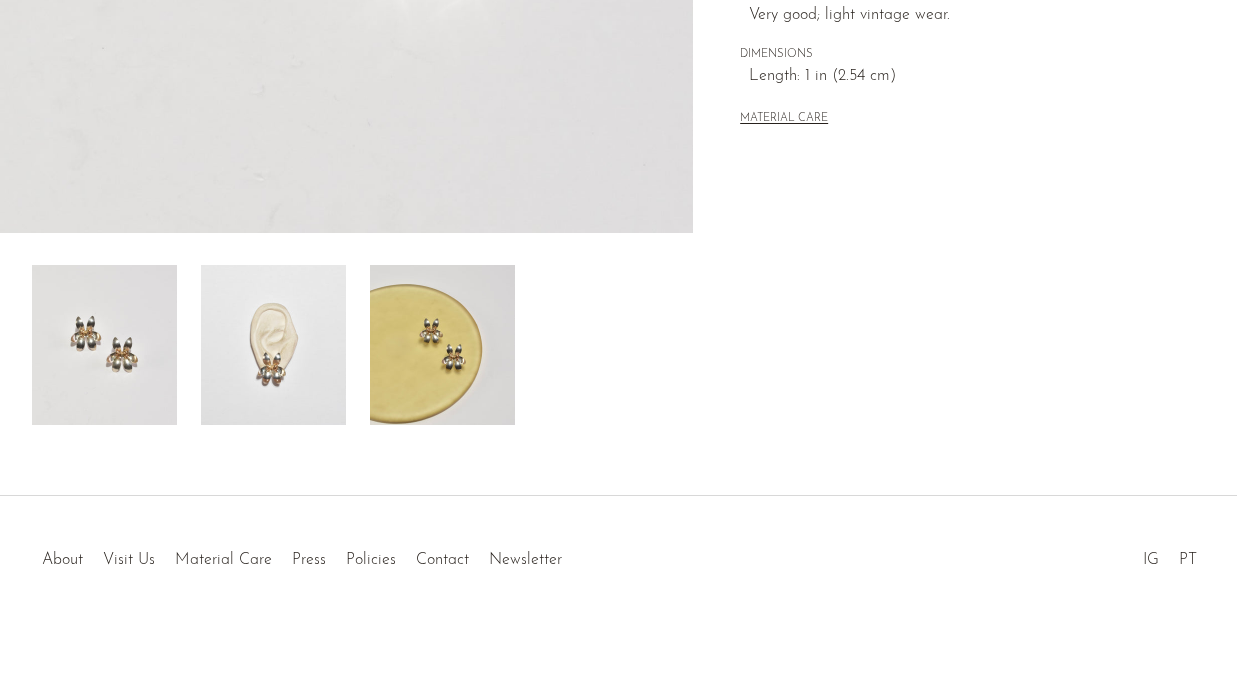 click at bounding box center [442, 345] 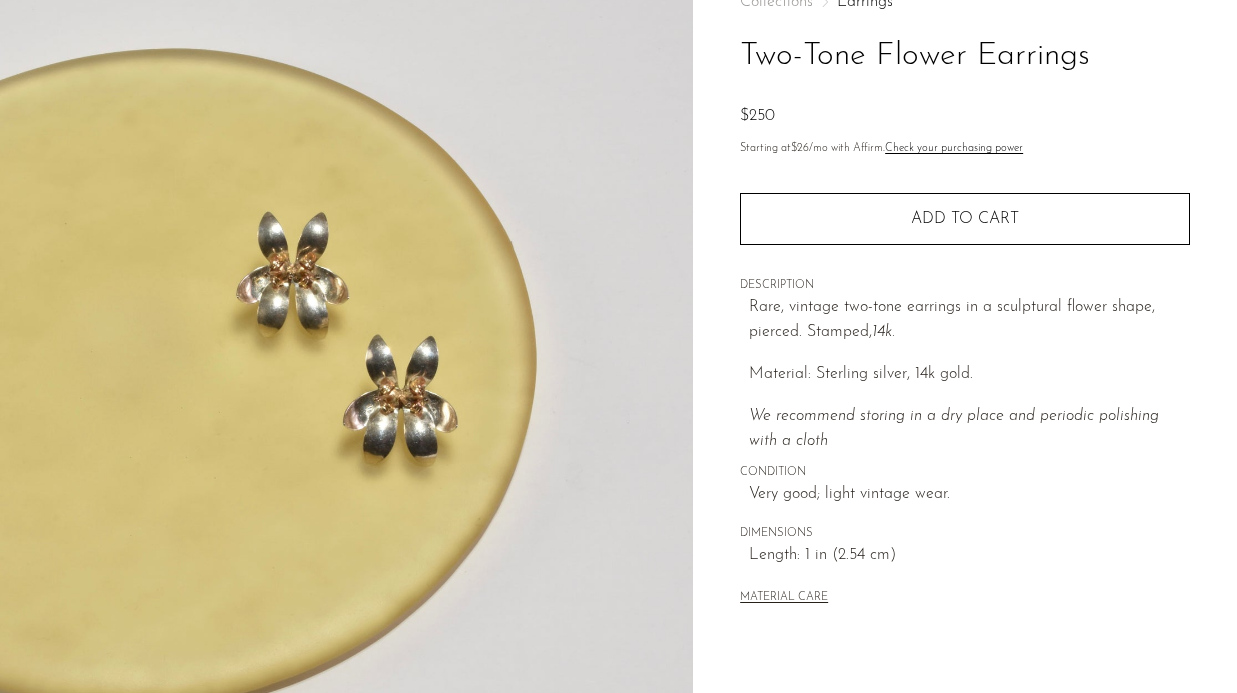 scroll, scrollTop: 0, scrollLeft: 0, axis: both 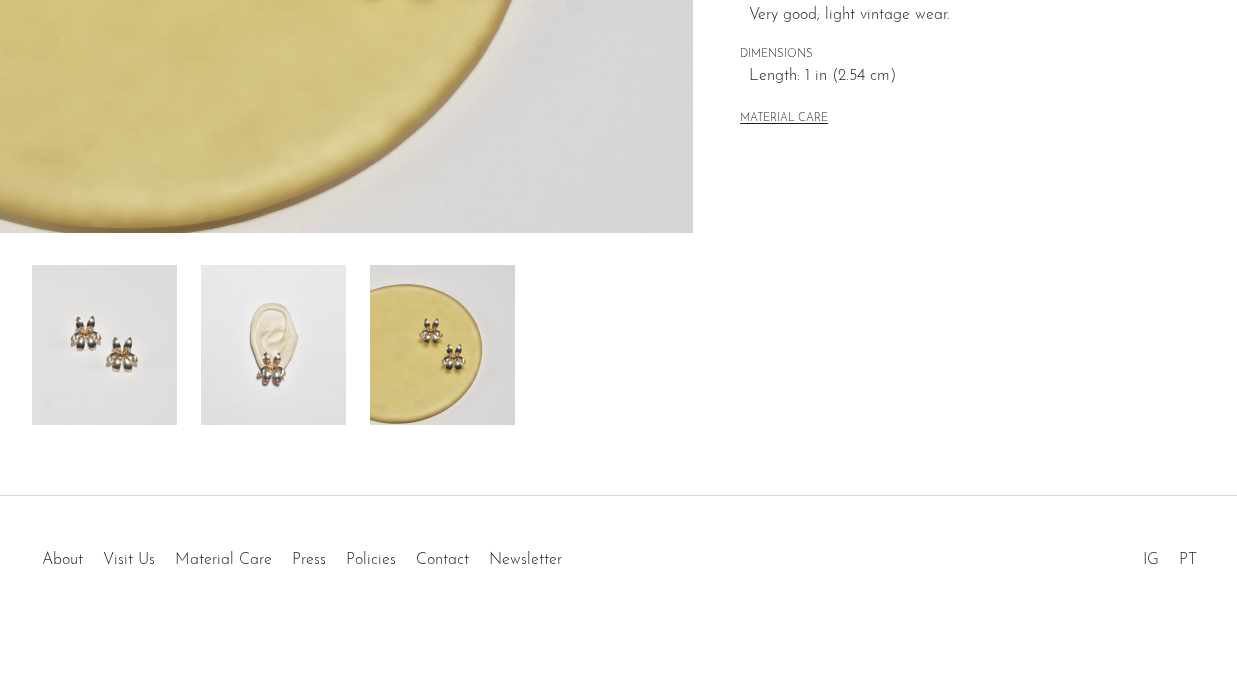 click at bounding box center (273, 345) 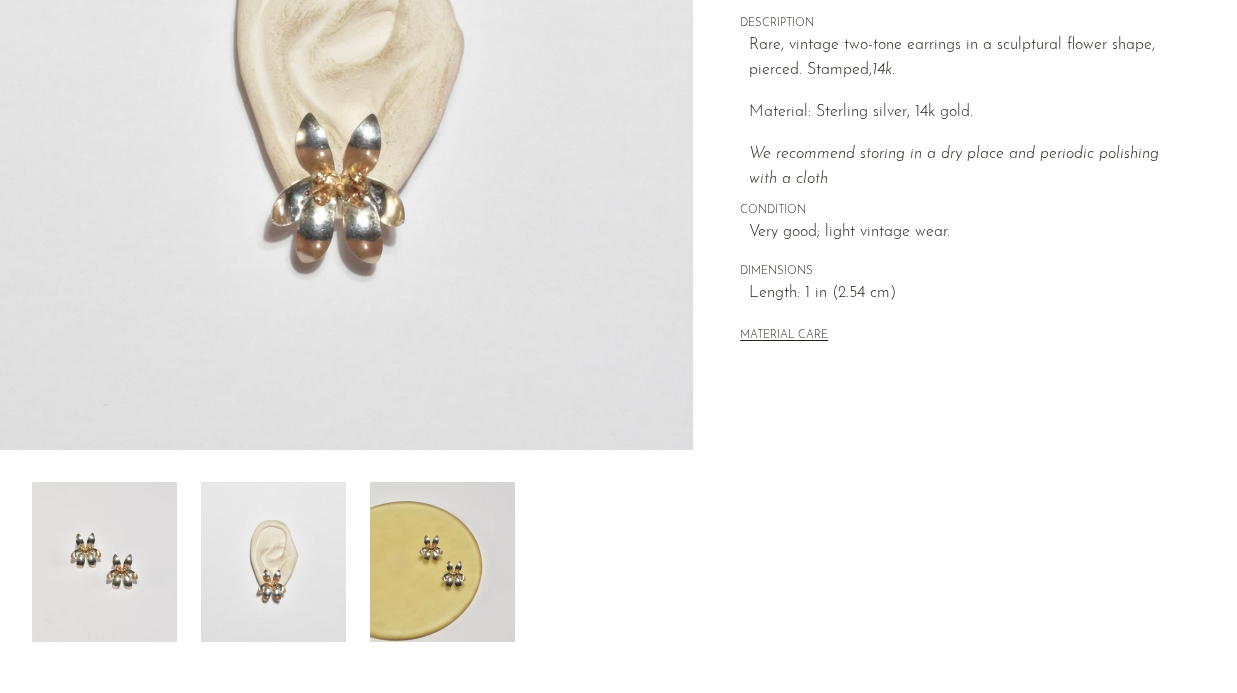 scroll, scrollTop: 75, scrollLeft: 0, axis: vertical 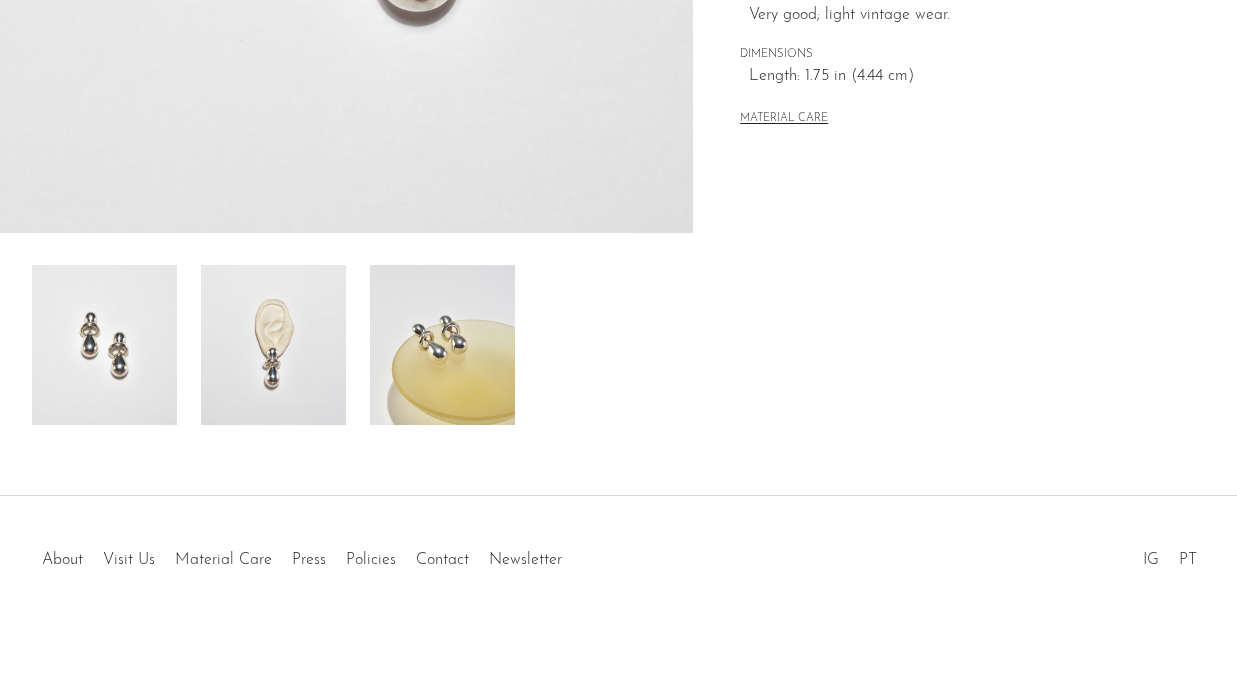 click at bounding box center (273, 345) 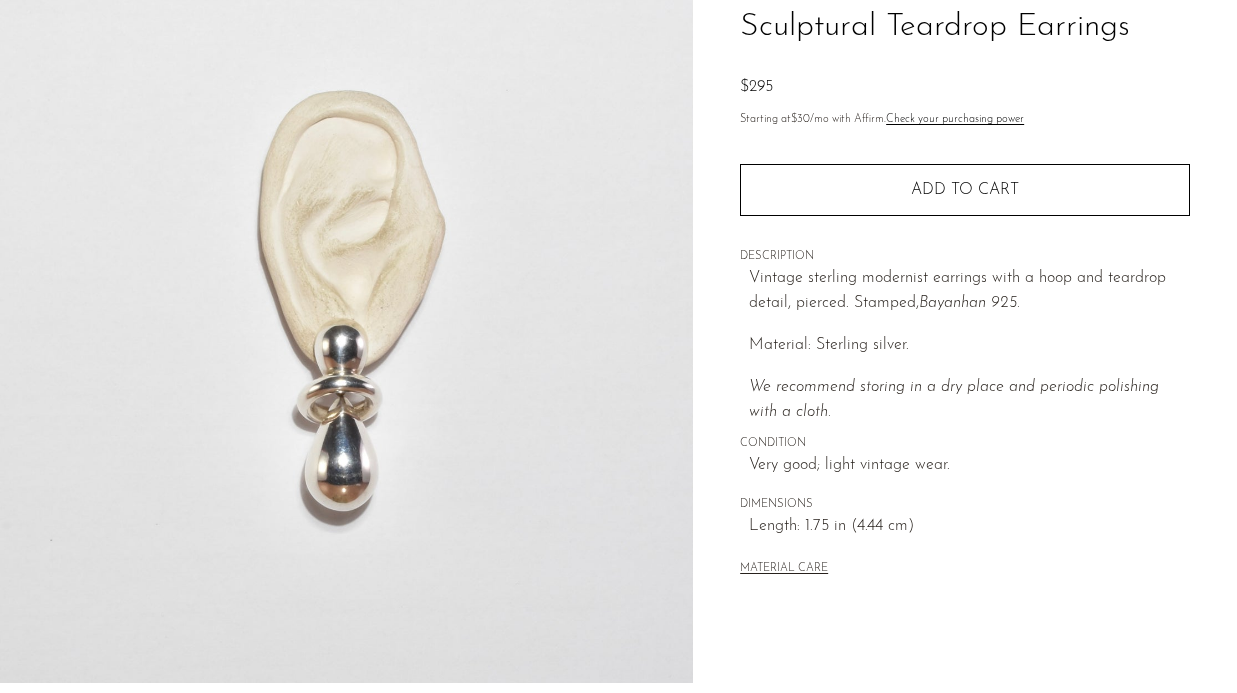 scroll, scrollTop: 0, scrollLeft: 0, axis: both 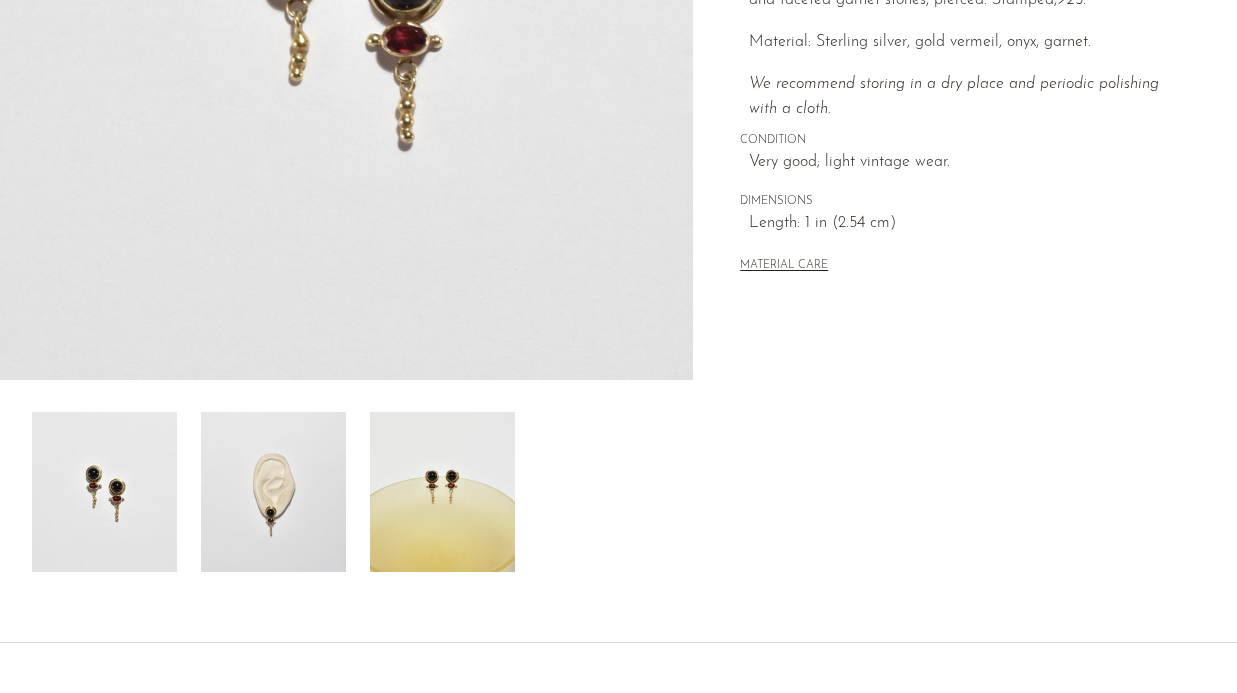 click at bounding box center [273, 492] 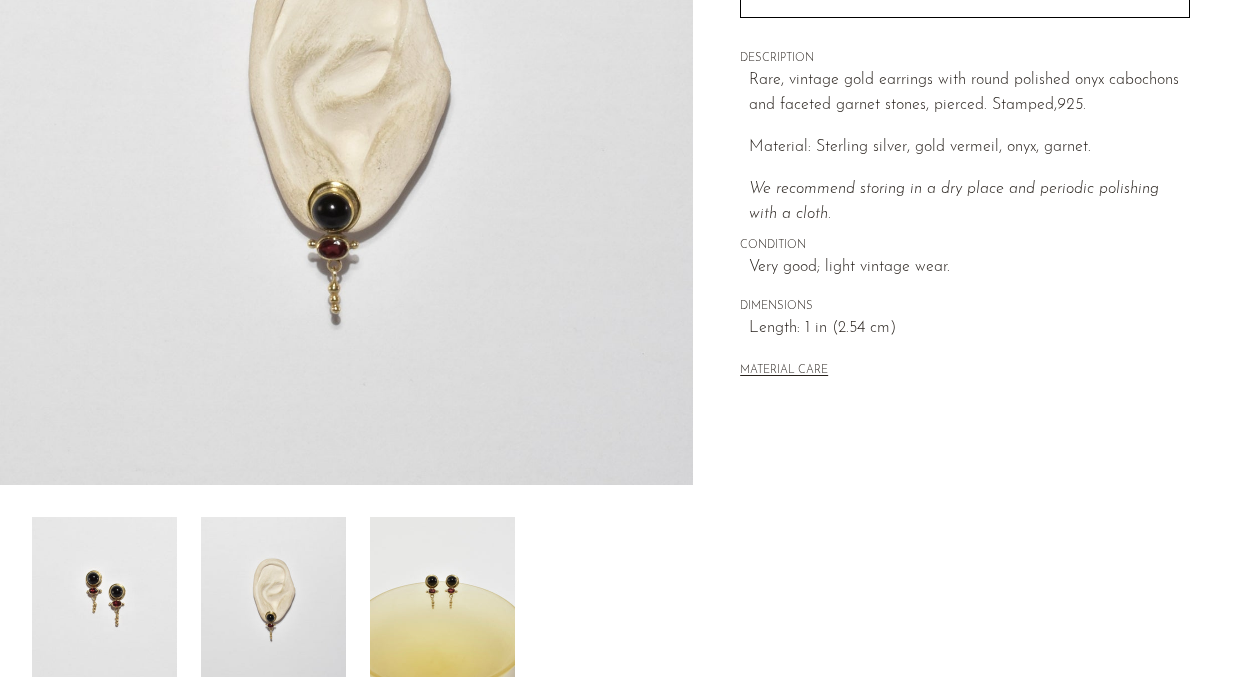 scroll, scrollTop: 319, scrollLeft: 0, axis: vertical 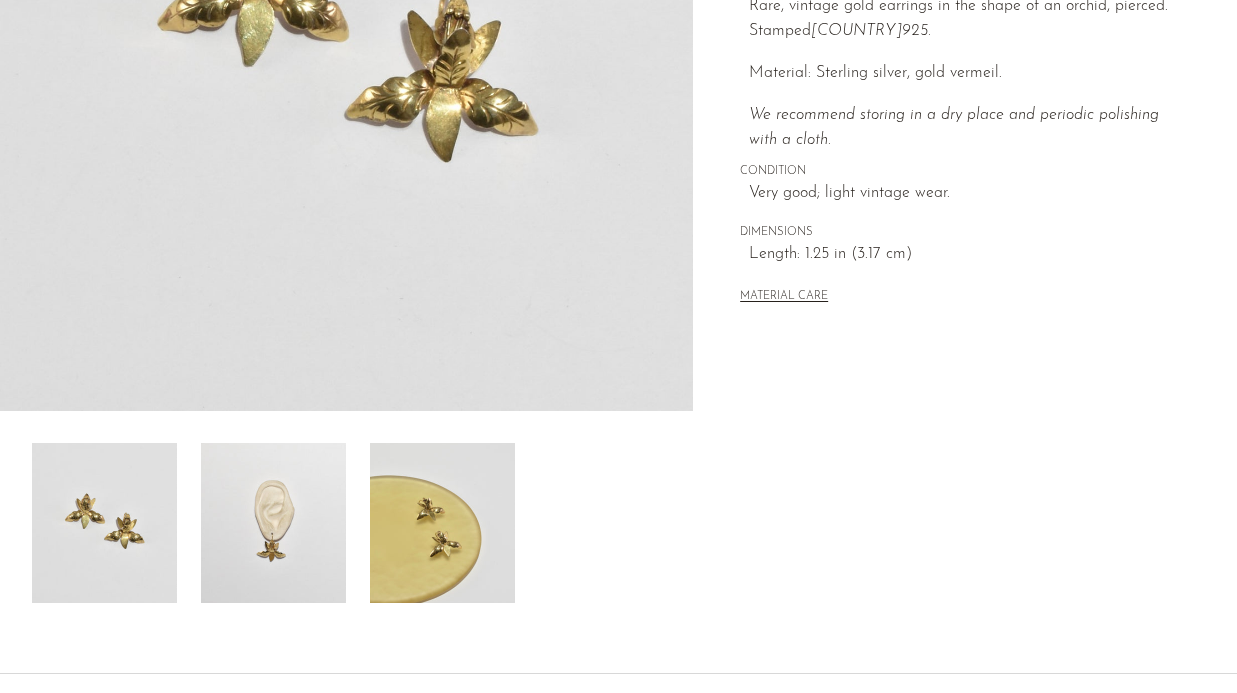 click at bounding box center (273, 523) 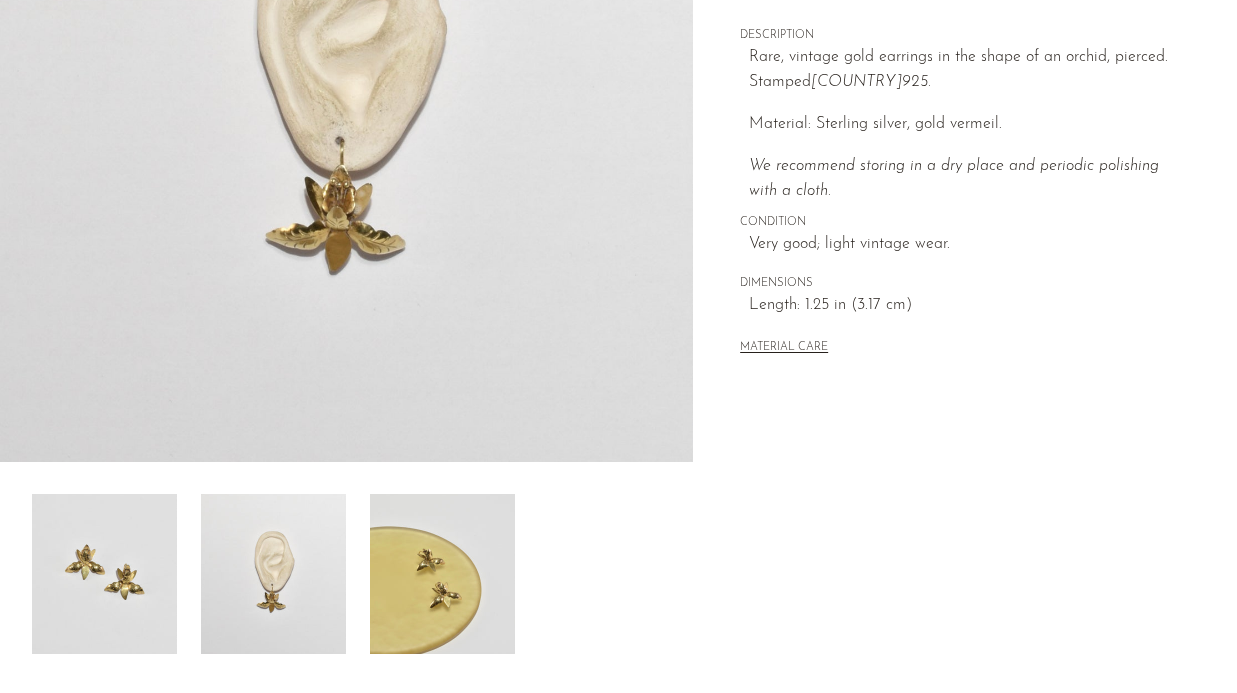 scroll, scrollTop: 378, scrollLeft: 0, axis: vertical 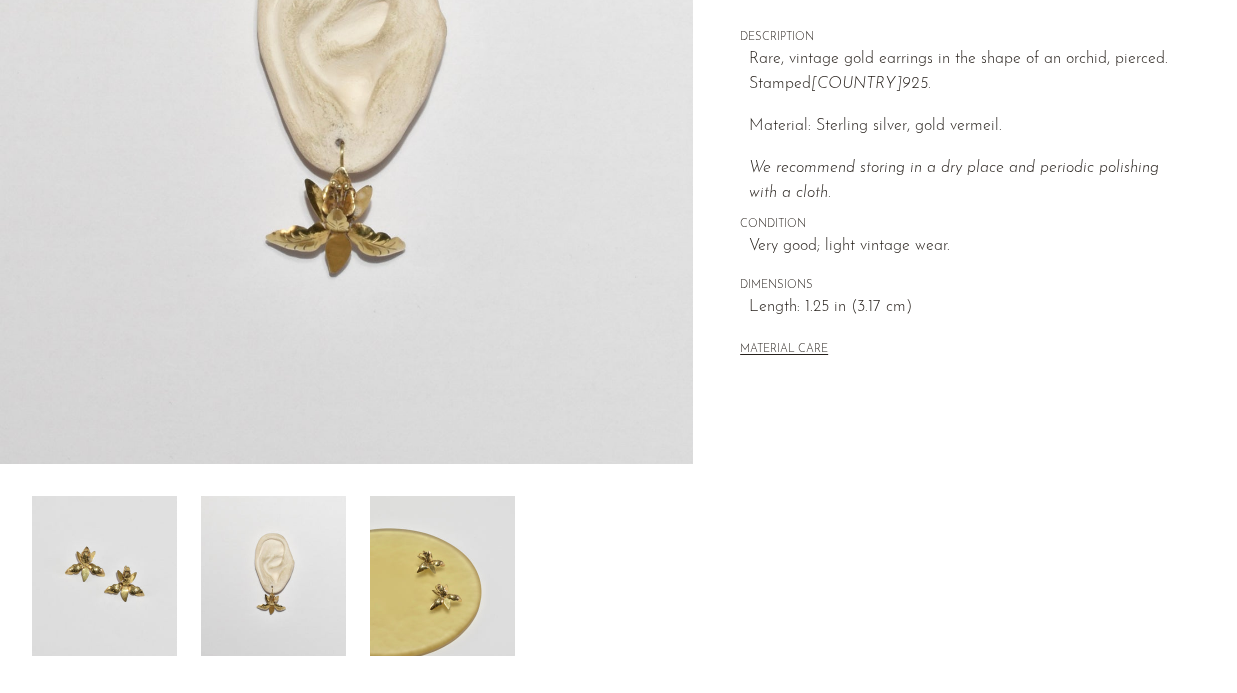 click at bounding box center [442, 576] 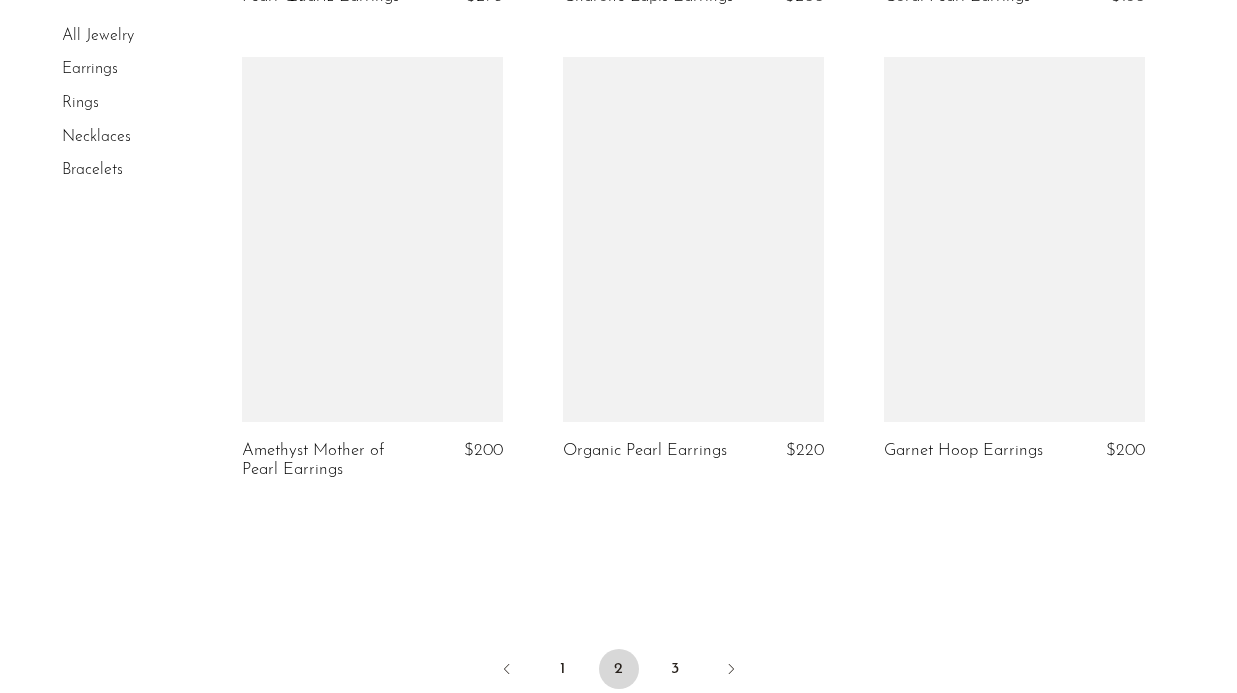 scroll, scrollTop: 5494, scrollLeft: 0, axis: vertical 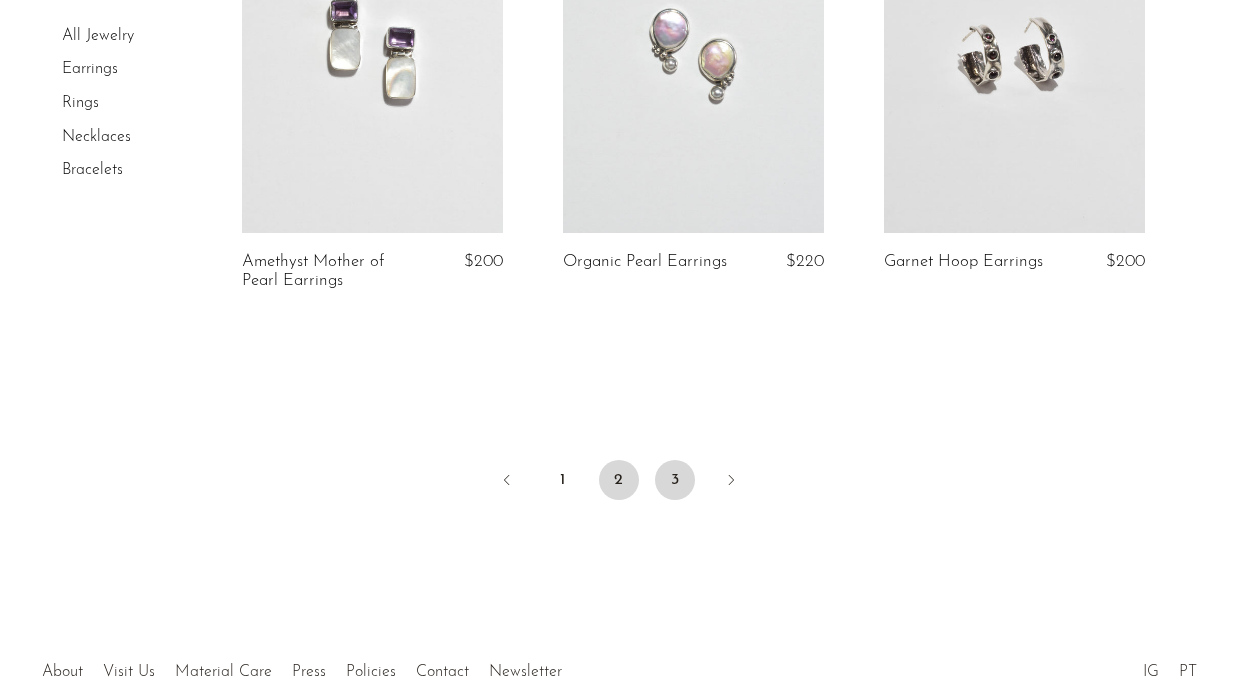 click on "3" at bounding box center (675, 480) 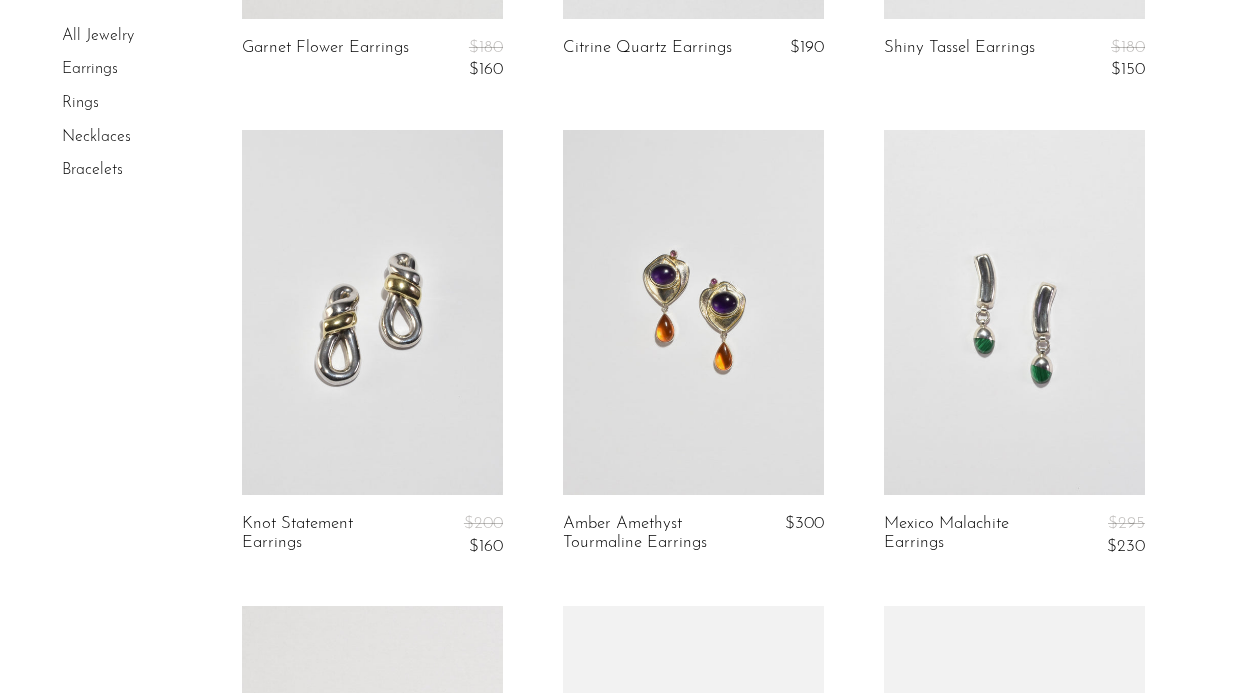 scroll, scrollTop: 1006, scrollLeft: 0, axis: vertical 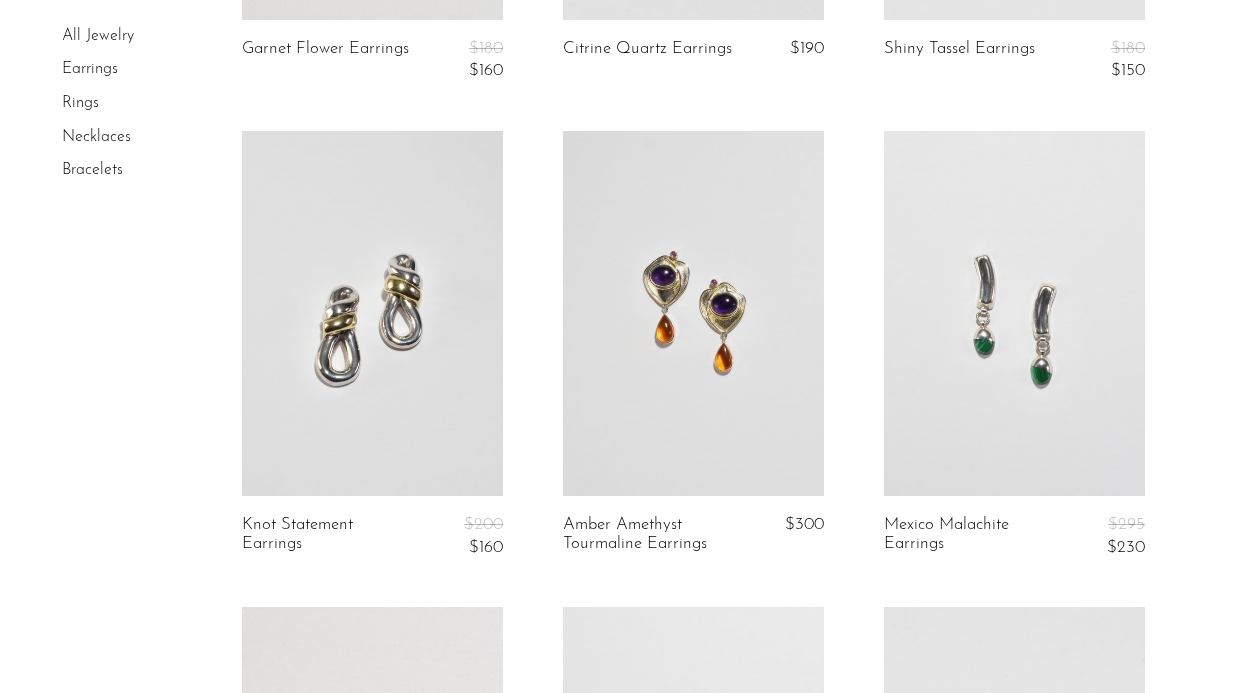click at bounding box center [693, 313] 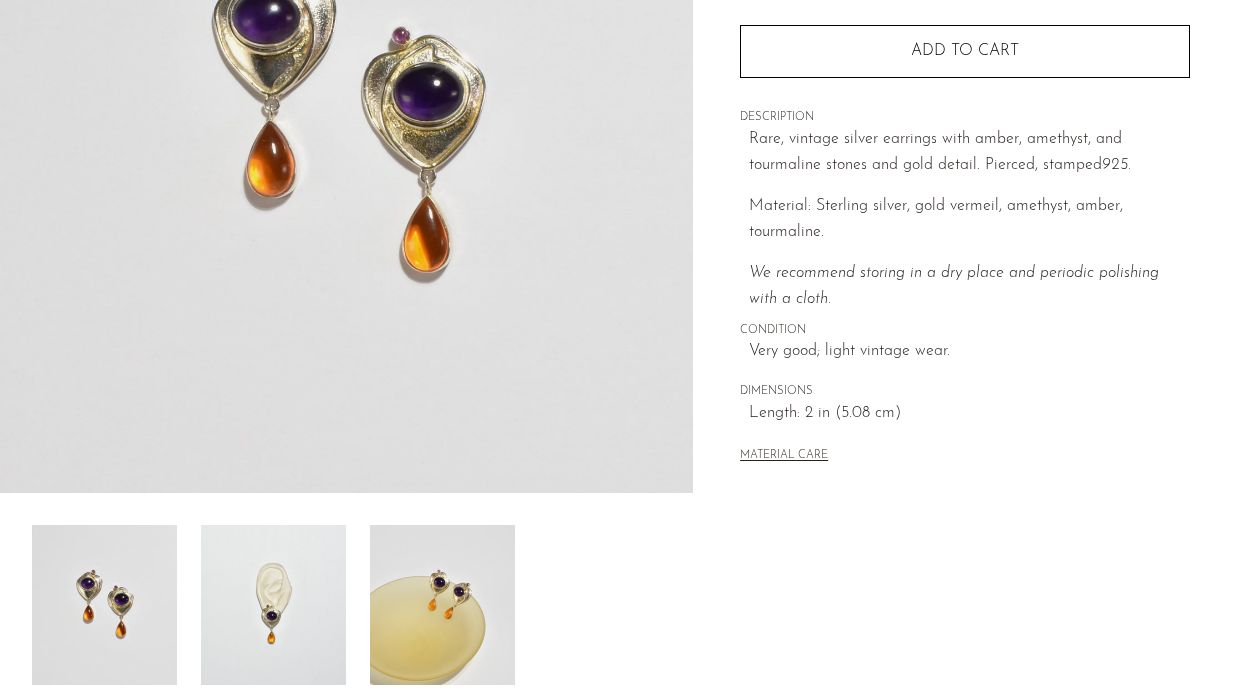 scroll, scrollTop: 348, scrollLeft: 0, axis: vertical 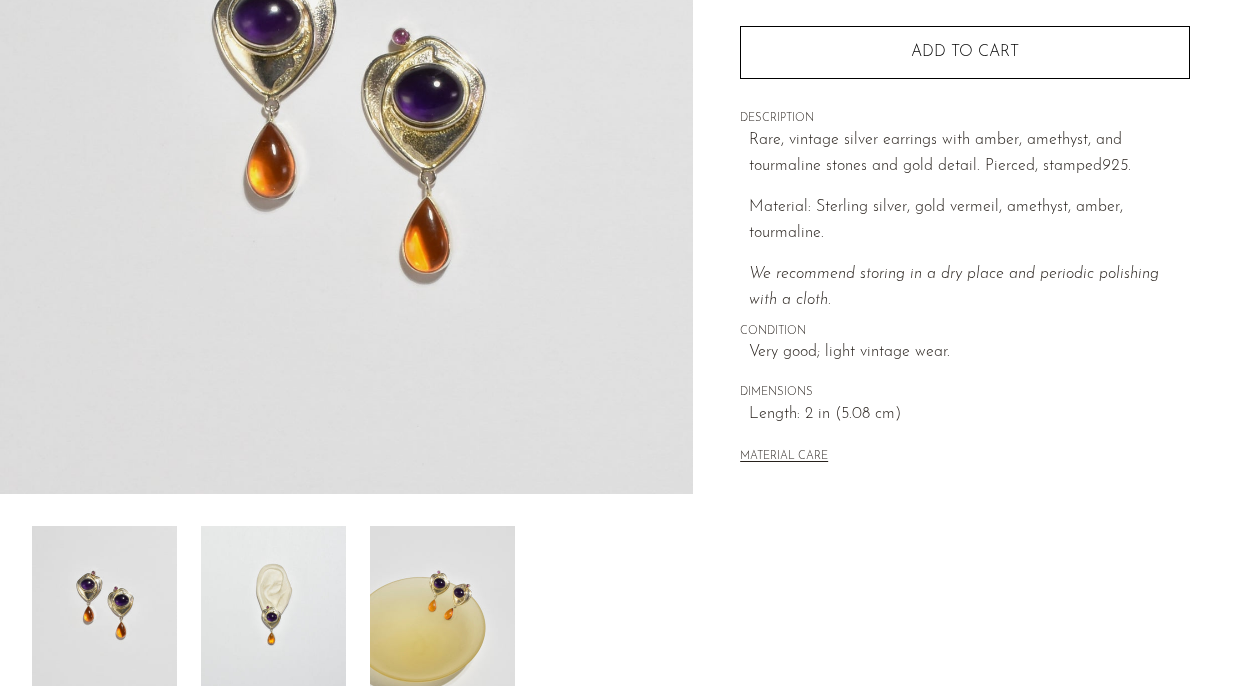 click at bounding box center (273, 606) 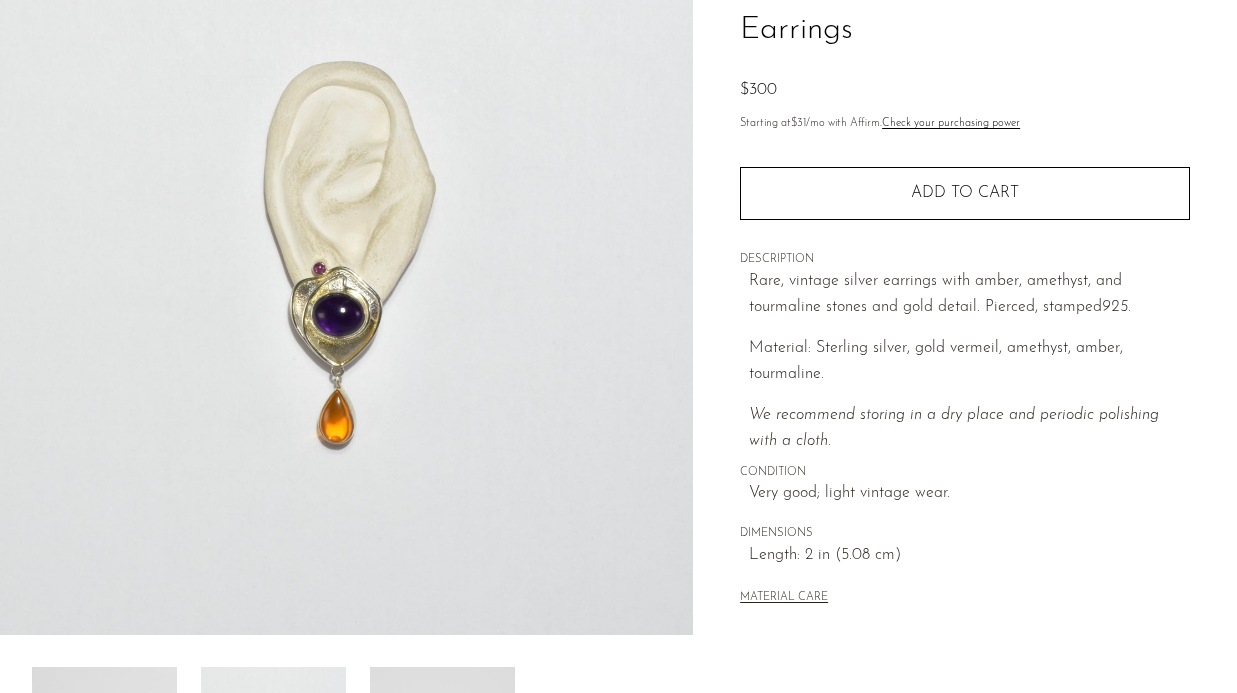 scroll, scrollTop: 200, scrollLeft: 0, axis: vertical 